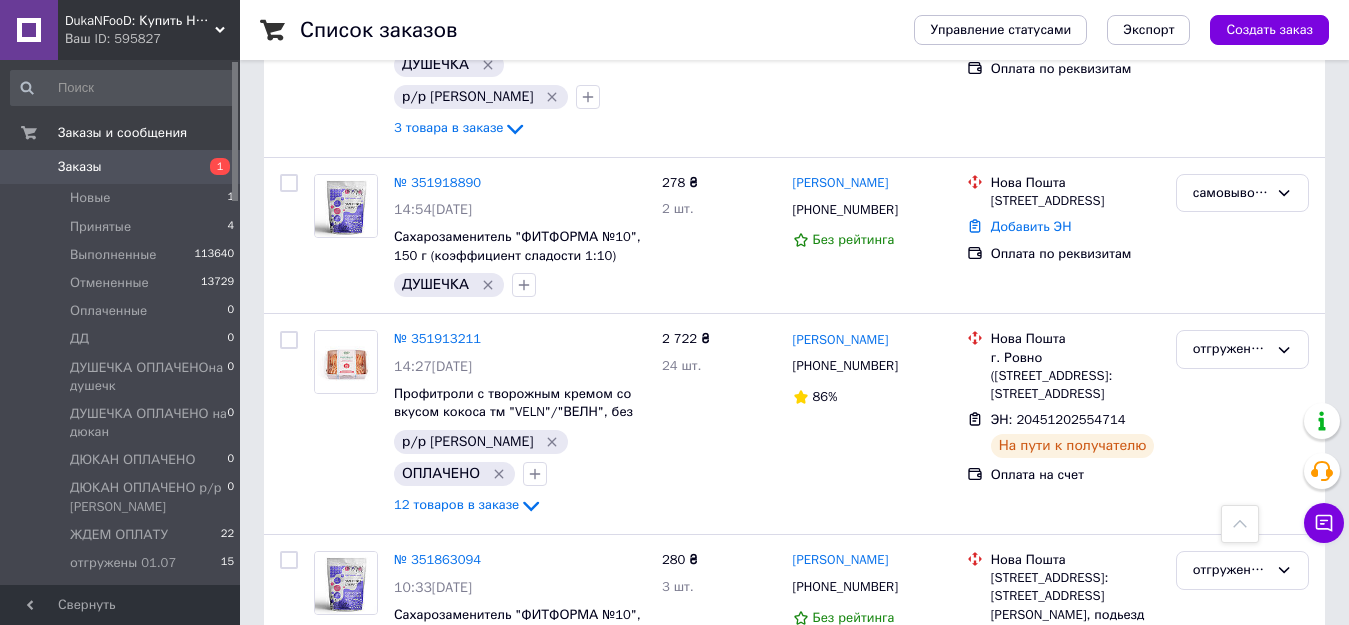 scroll, scrollTop: 1500, scrollLeft: 0, axis: vertical 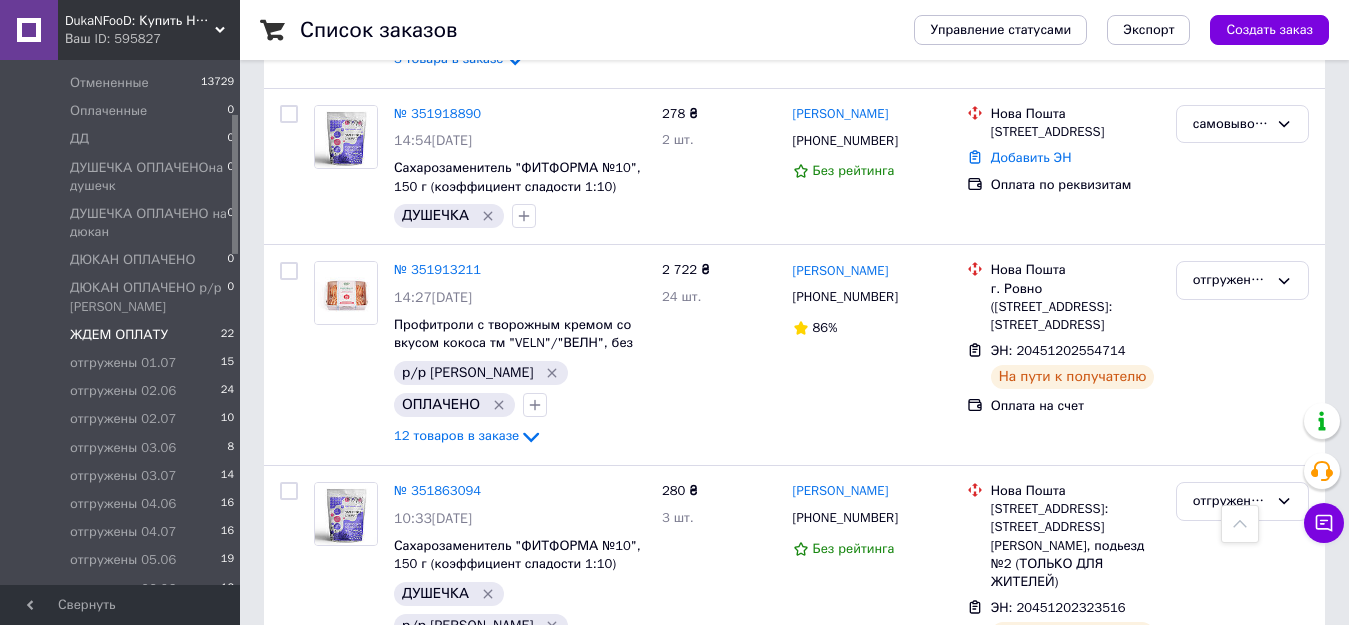 click on "ЖДЕМ ОПЛАТУ" at bounding box center (119, 335) 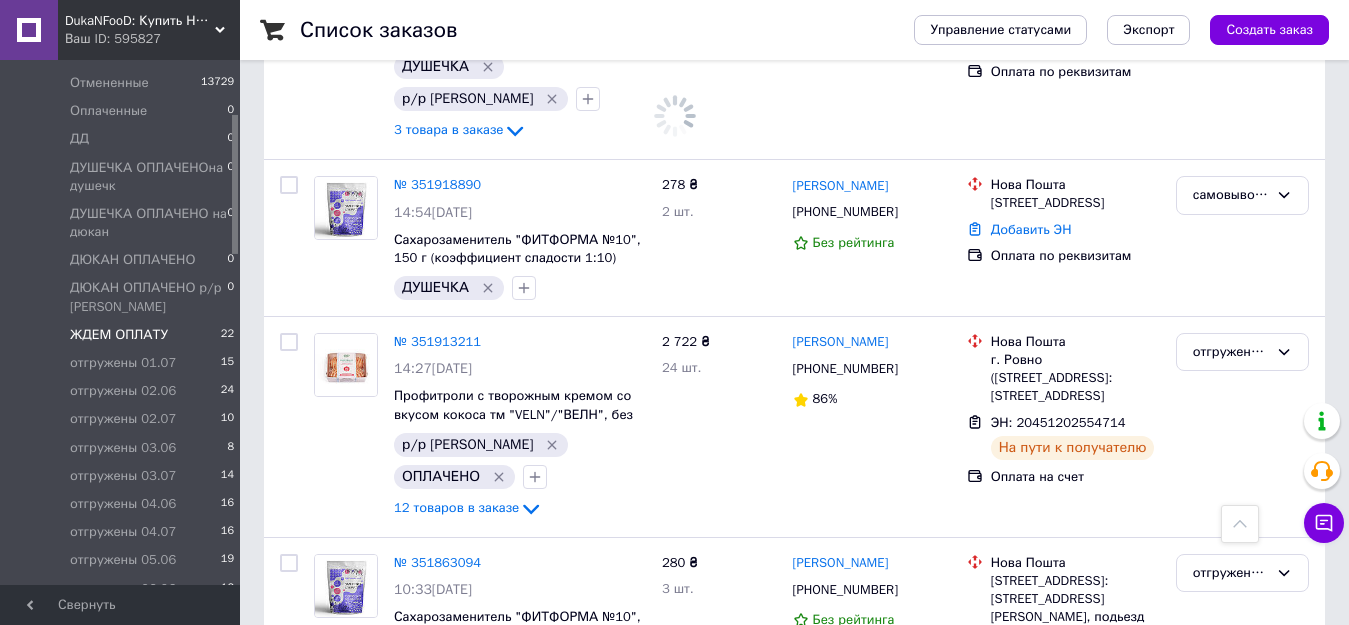 scroll, scrollTop: 1571, scrollLeft: 0, axis: vertical 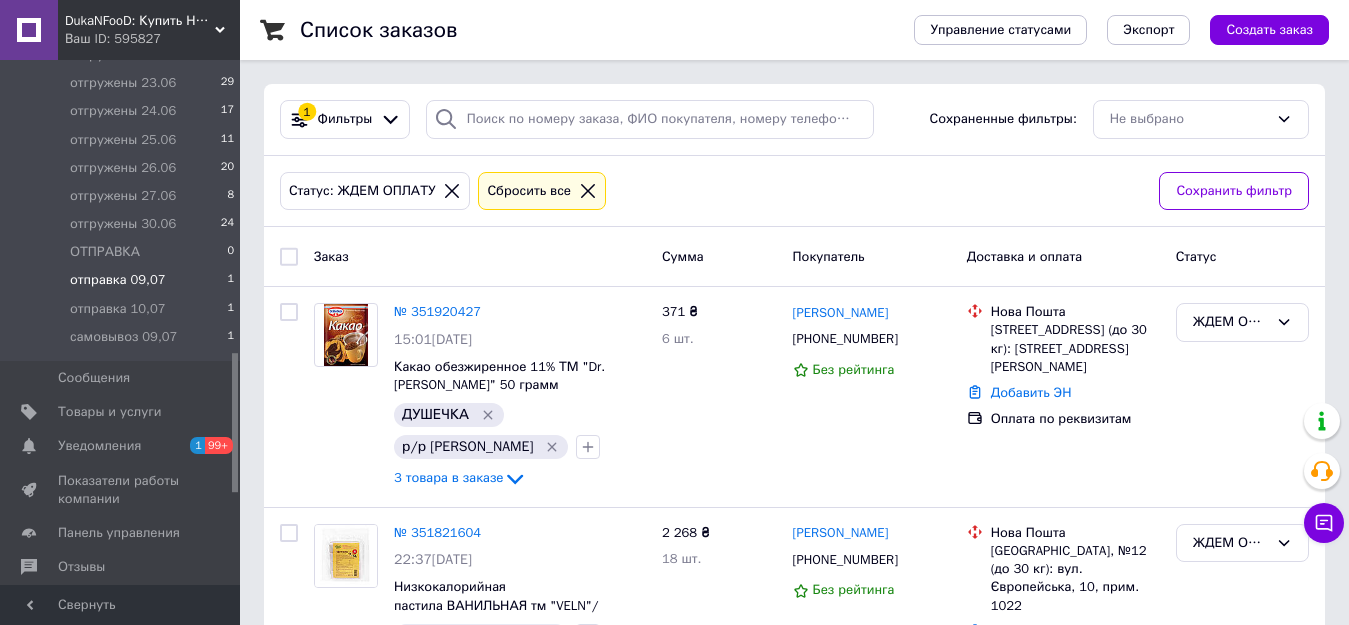 click on "отправка 09,07 1" at bounding box center (123, 280) 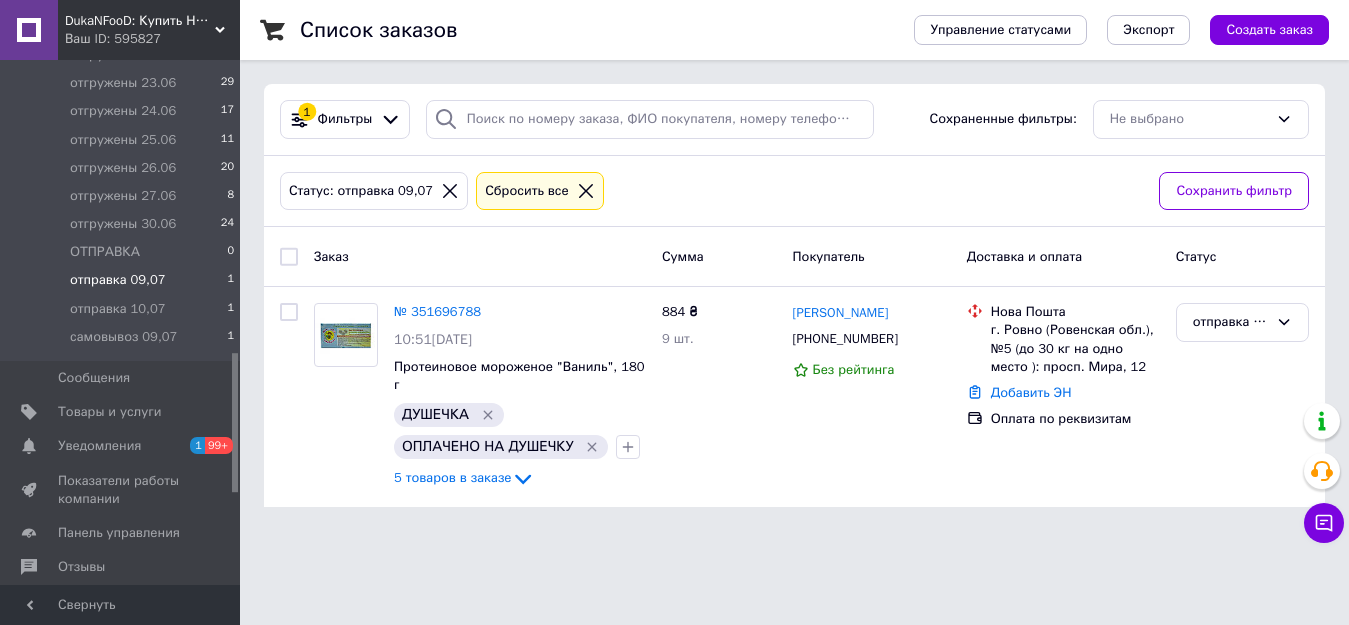 scroll, scrollTop: 0, scrollLeft: 0, axis: both 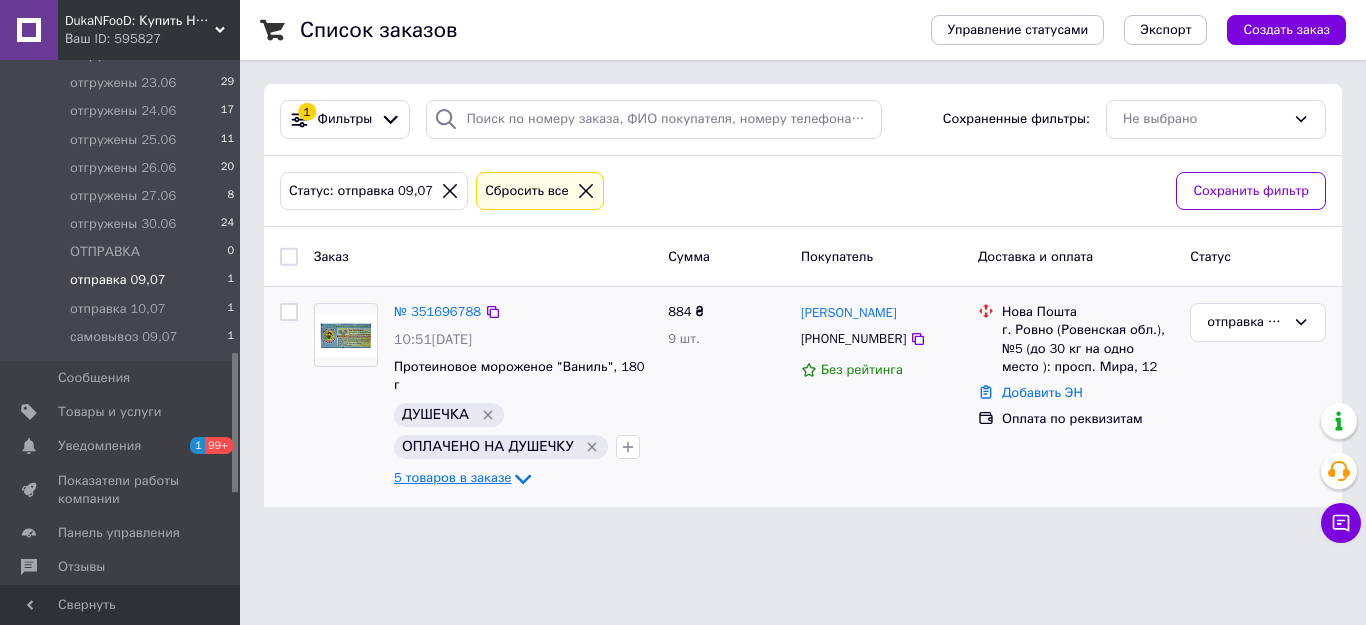 click on "5 товаров в заказе" at bounding box center (452, 478) 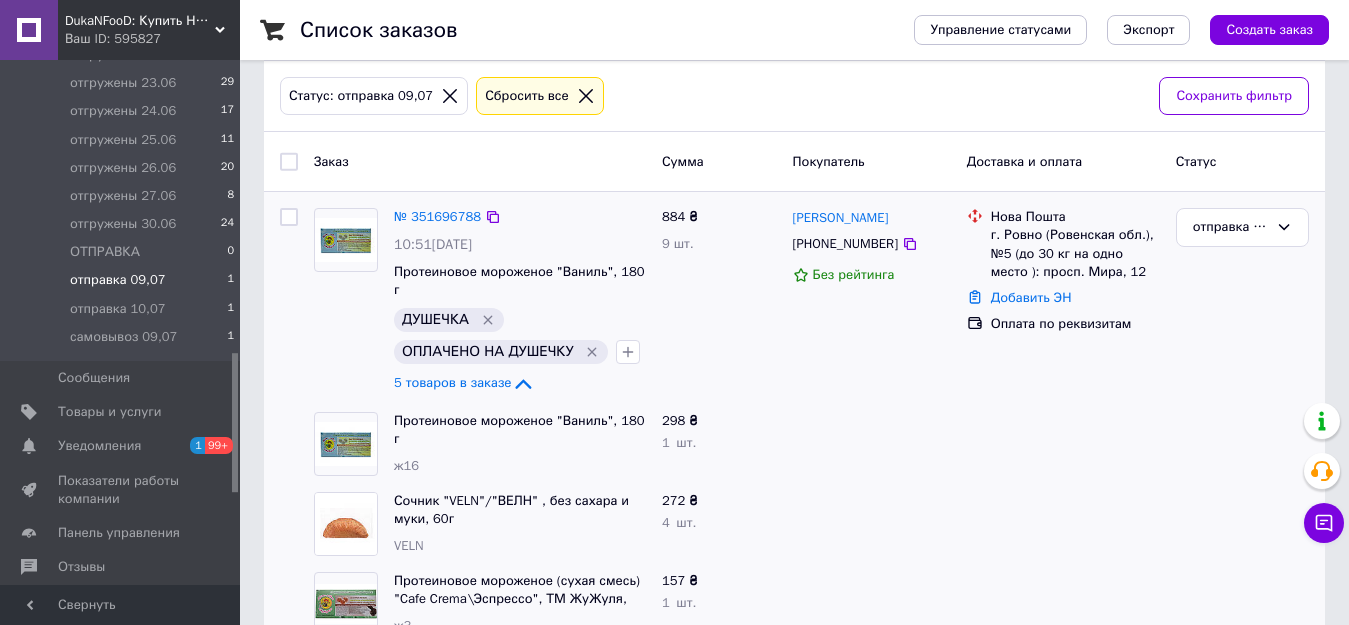 scroll, scrollTop: 88, scrollLeft: 0, axis: vertical 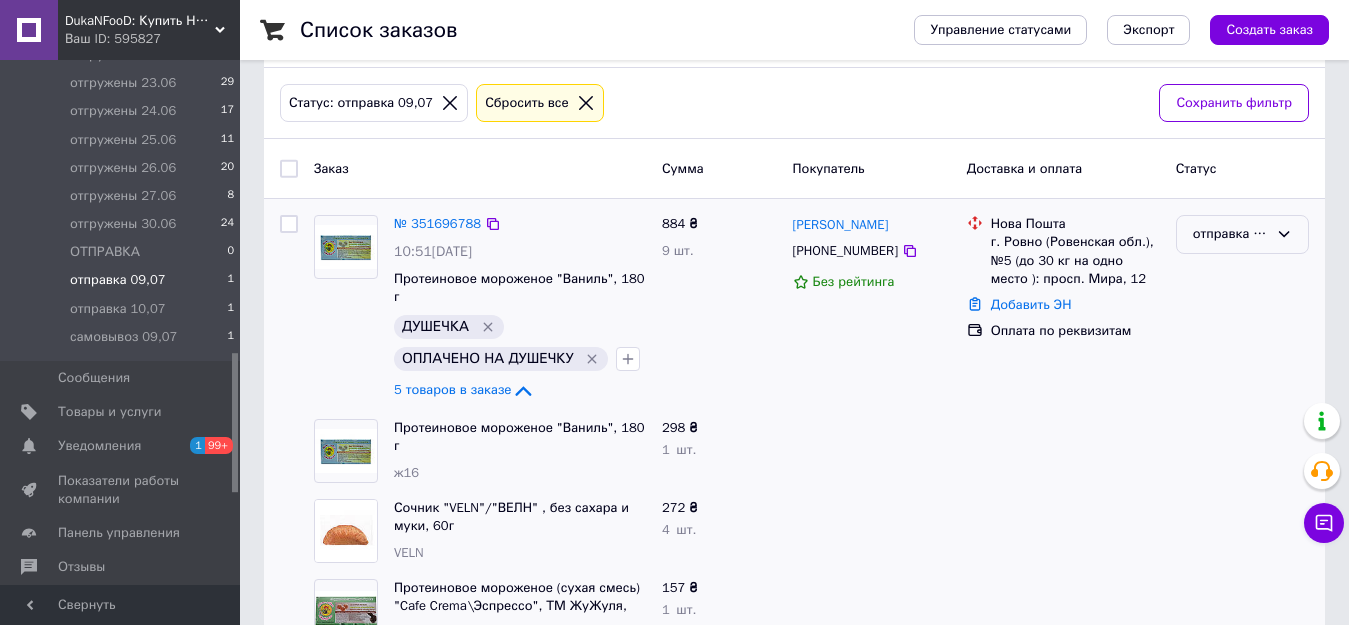 click on "отправка 09,07" at bounding box center (1242, 234) 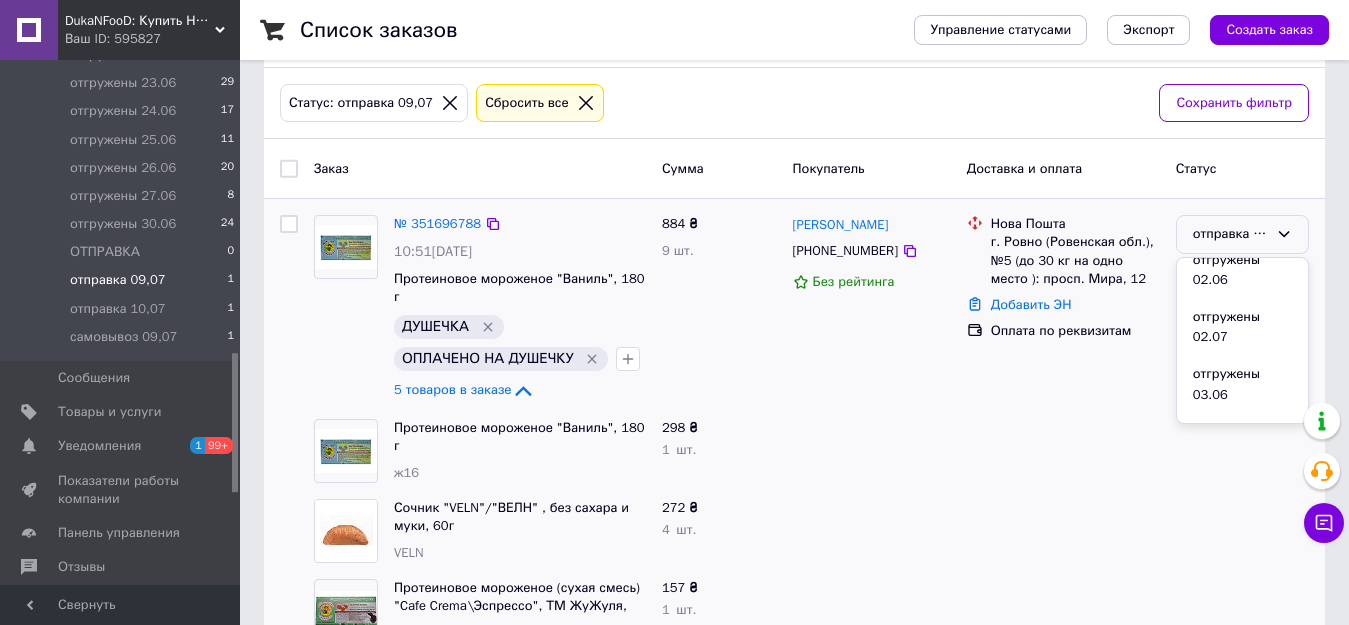 scroll, scrollTop: 600, scrollLeft: 0, axis: vertical 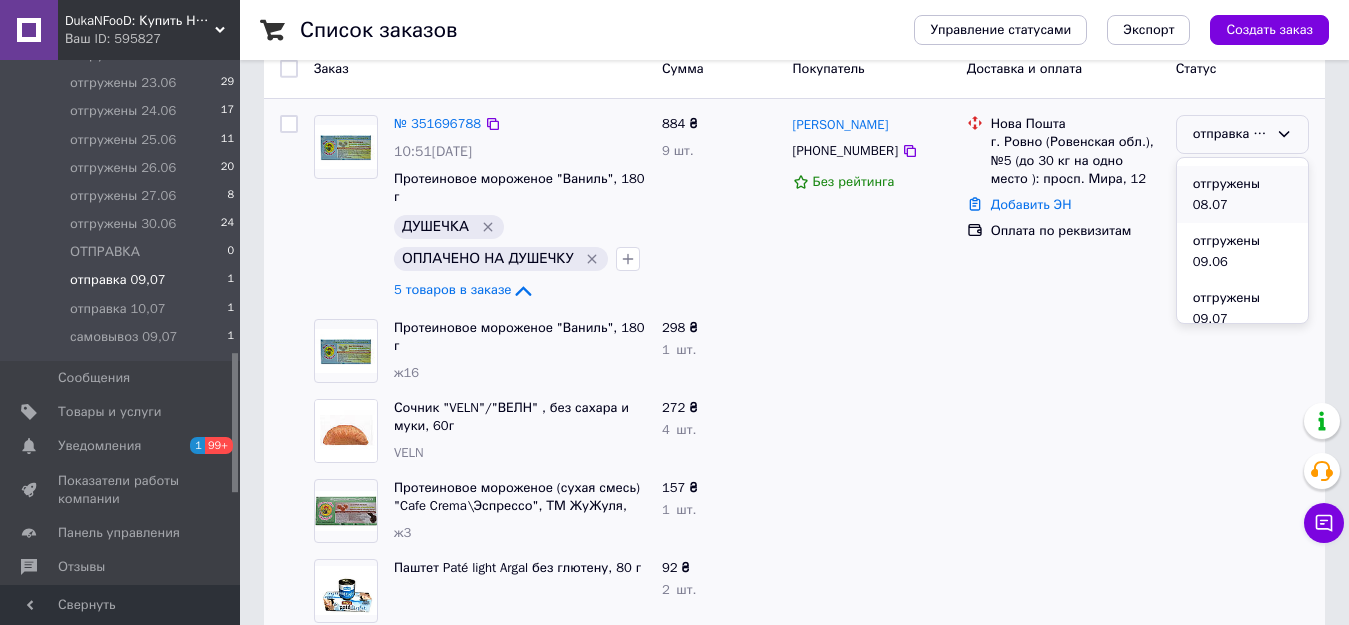 click on "отгружены 08.07" at bounding box center [1242, 194] 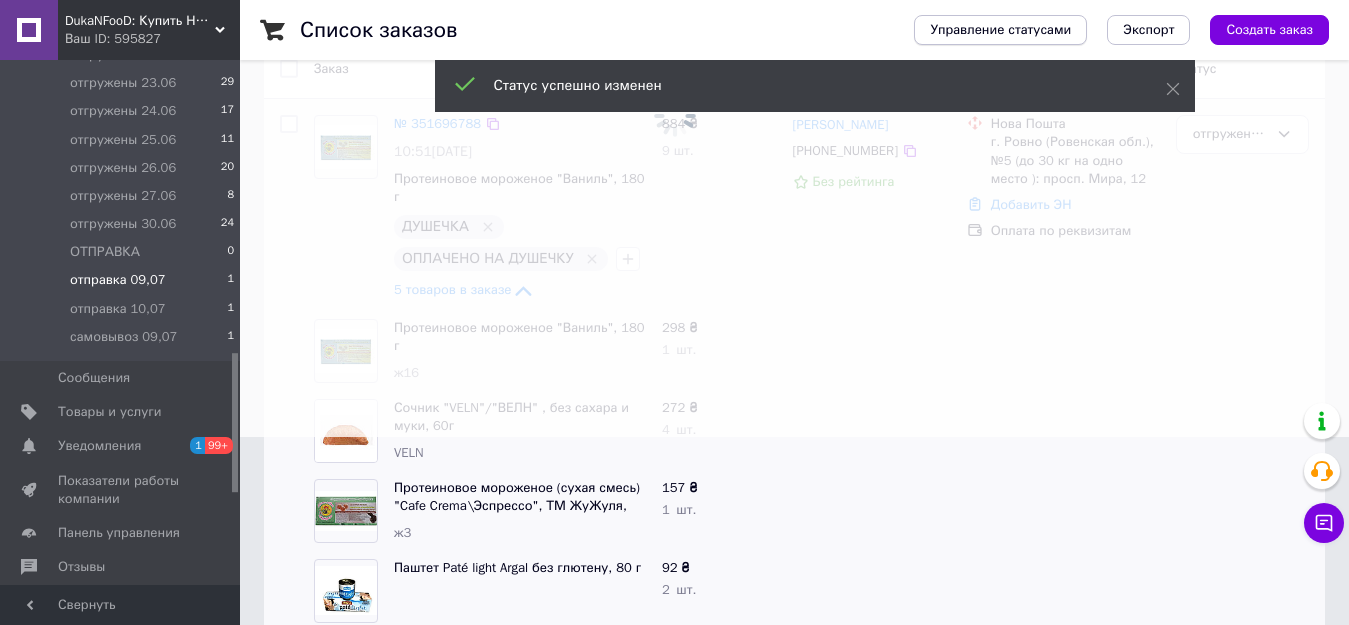 click on "Управление статусами" at bounding box center (1000, 30) 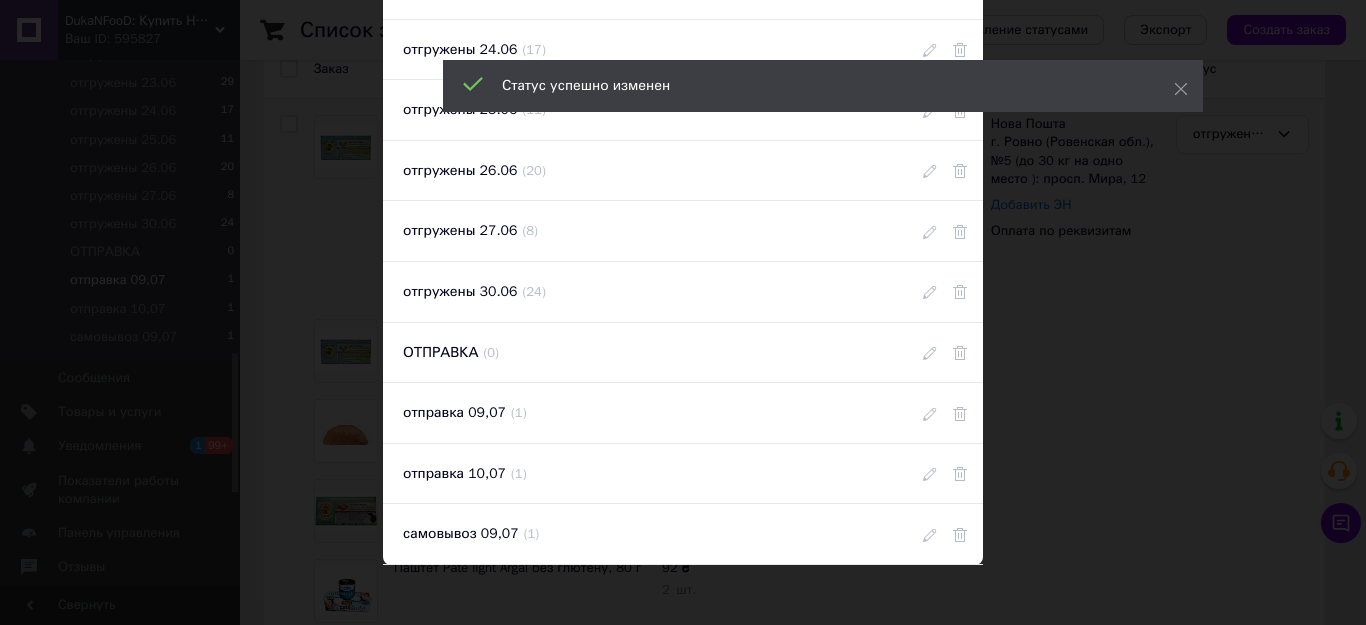scroll, scrollTop: 1950, scrollLeft: 0, axis: vertical 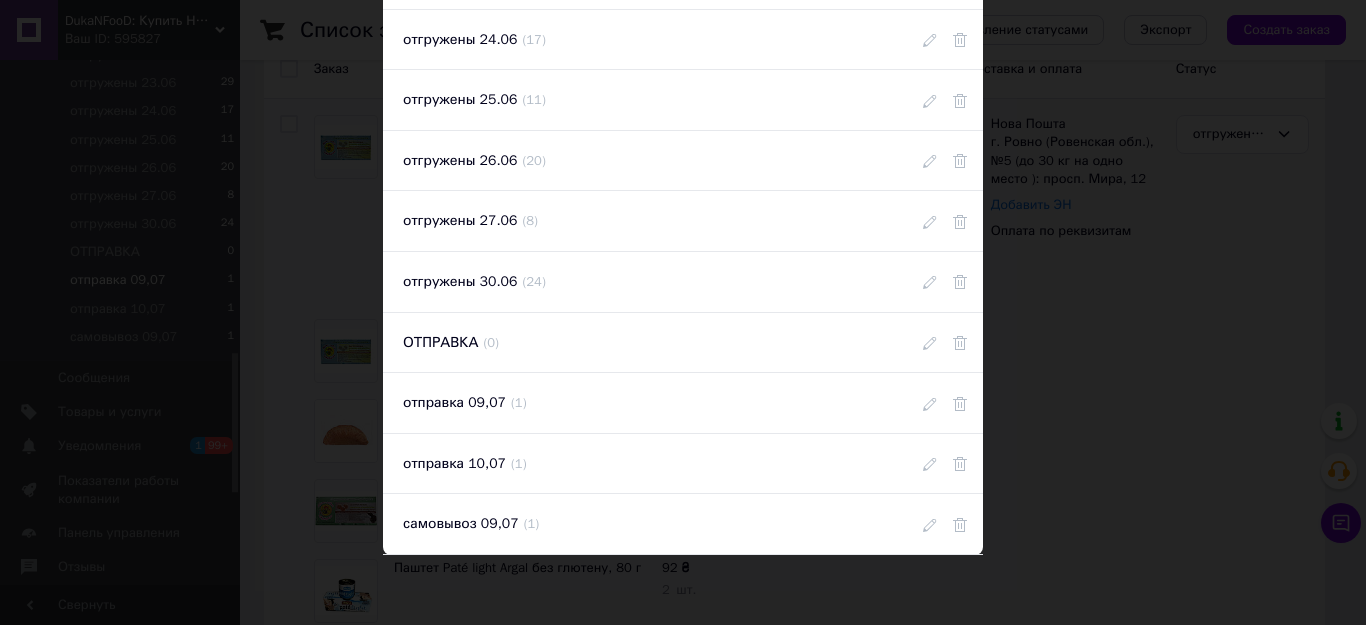 click at bounding box center (968, 403) 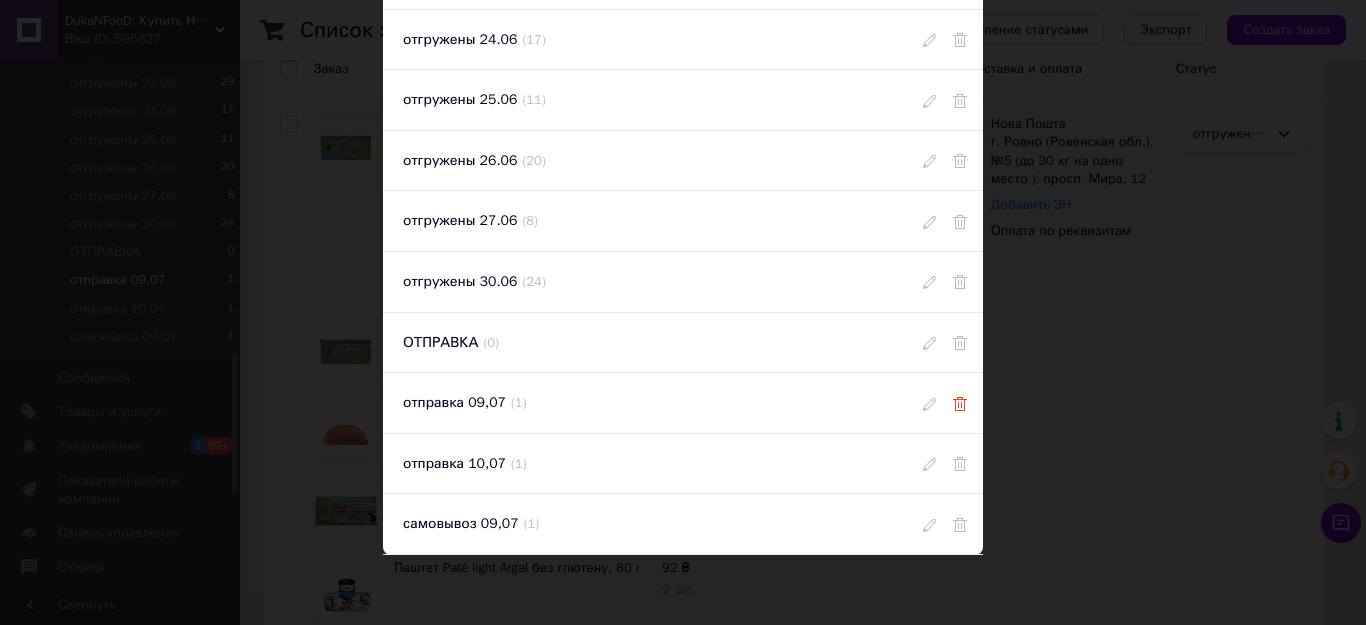 click 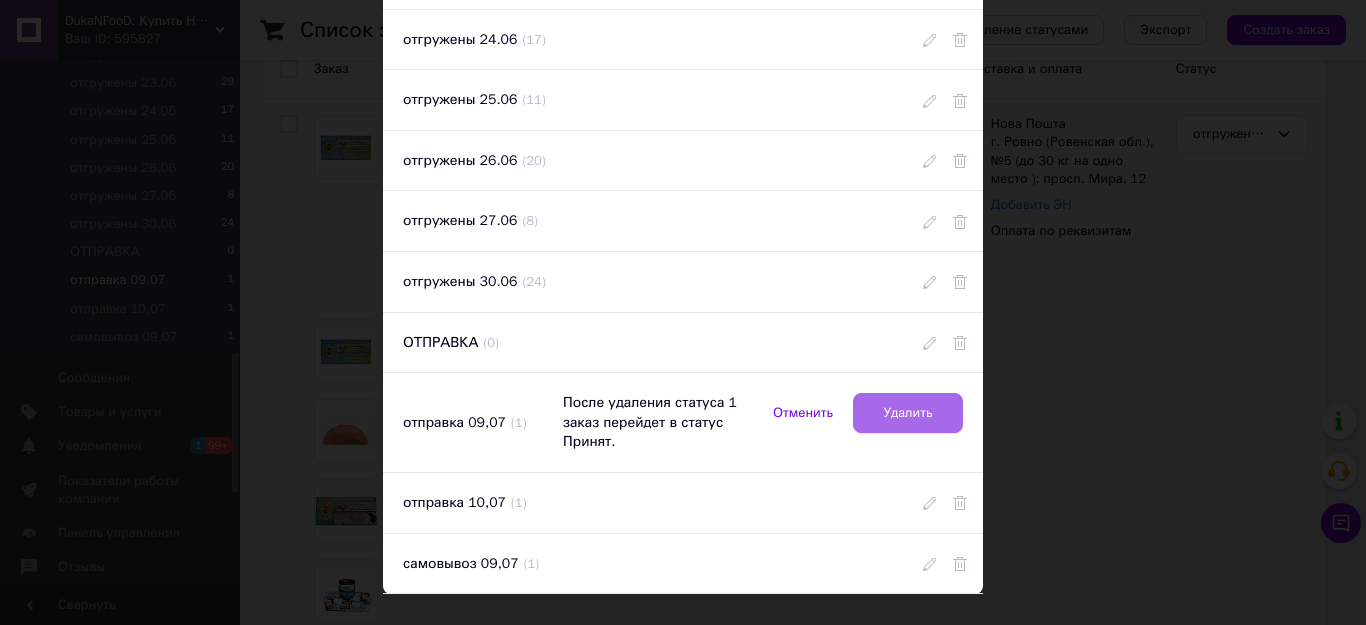 click on "Удалить" at bounding box center [908, 413] 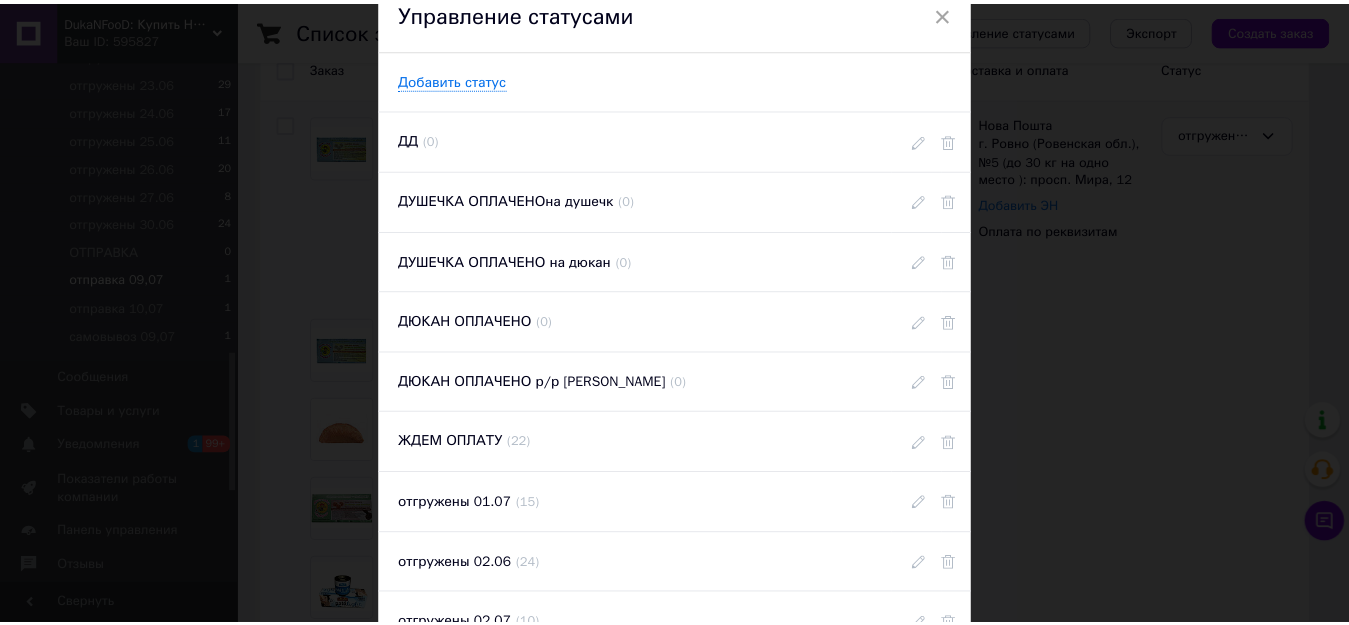scroll, scrollTop: 0, scrollLeft: 0, axis: both 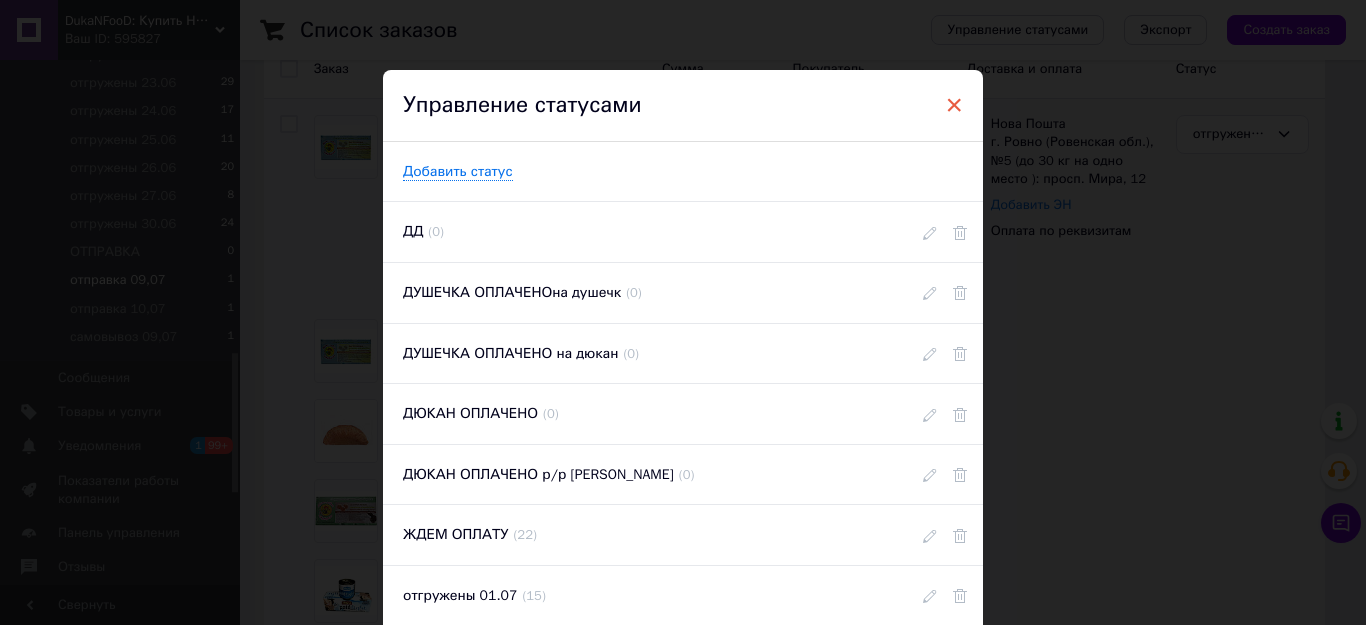 click on "×" at bounding box center [954, 105] 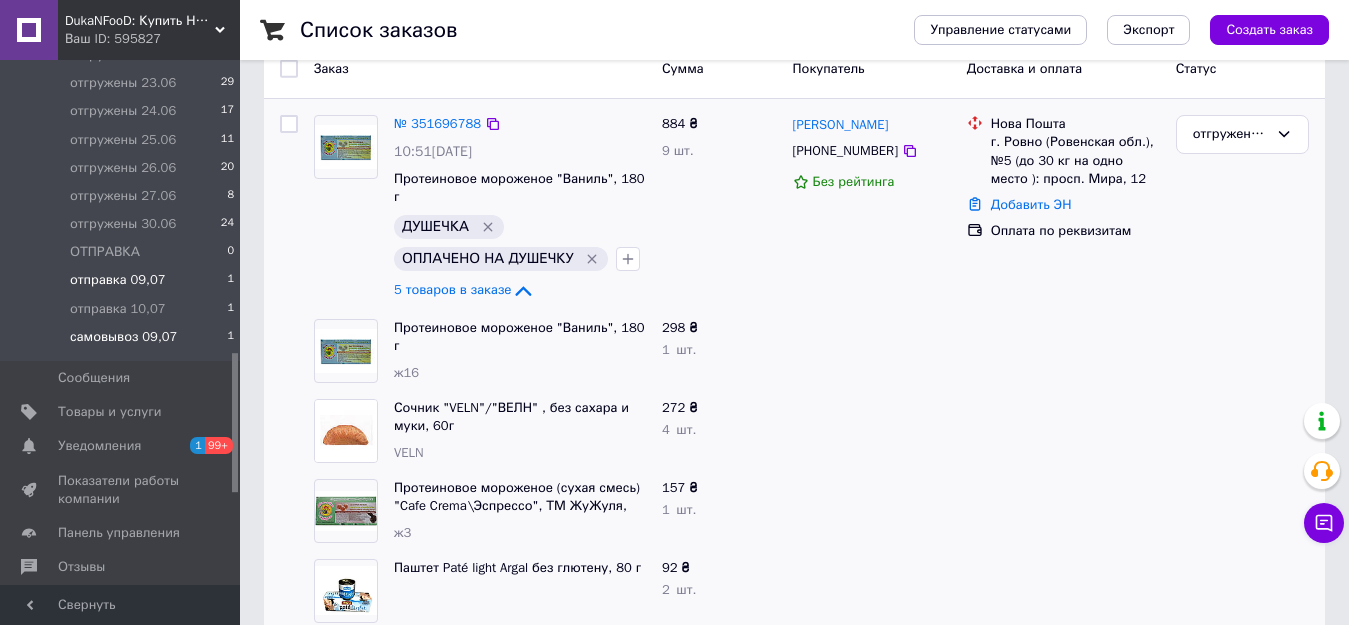 click on "самовывоз 09,07" at bounding box center [123, 337] 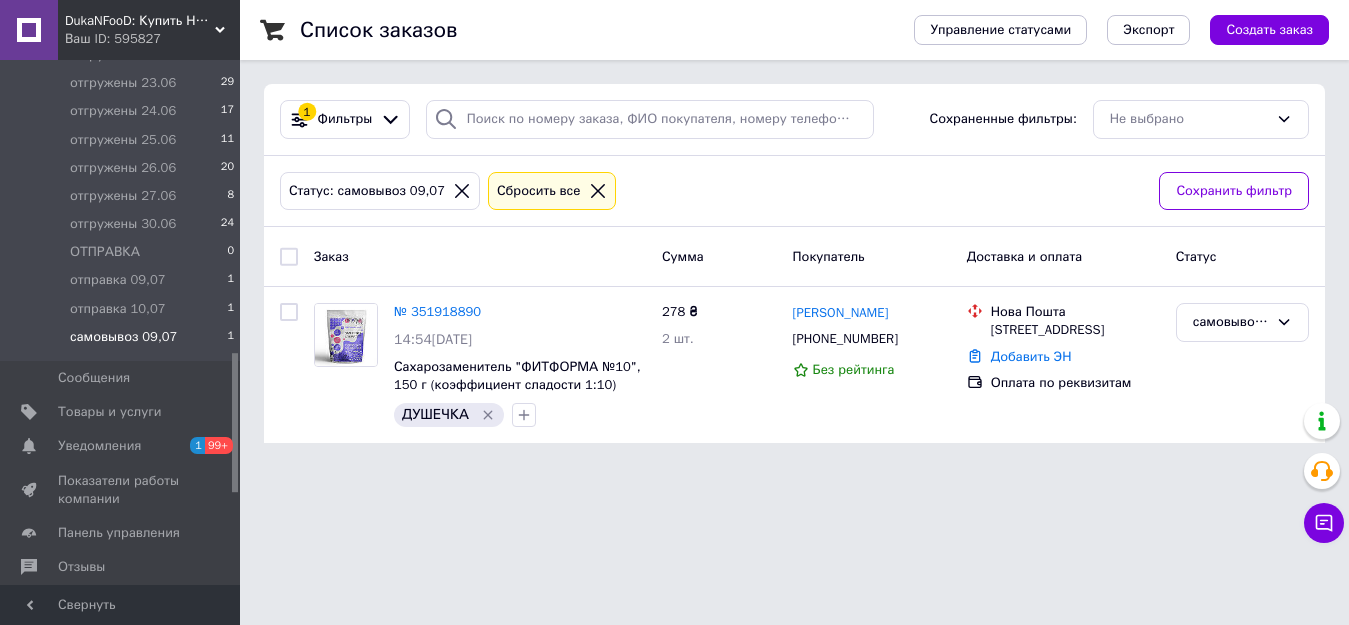 scroll, scrollTop: 0, scrollLeft: 0, axis: both 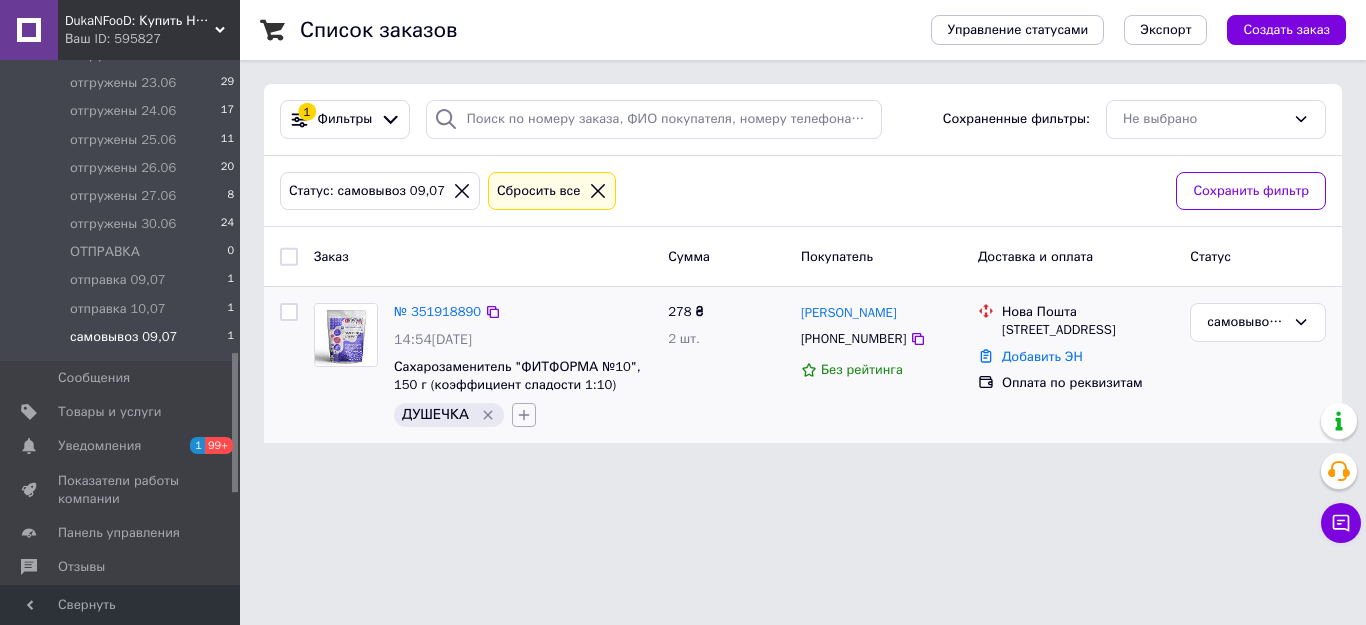 click 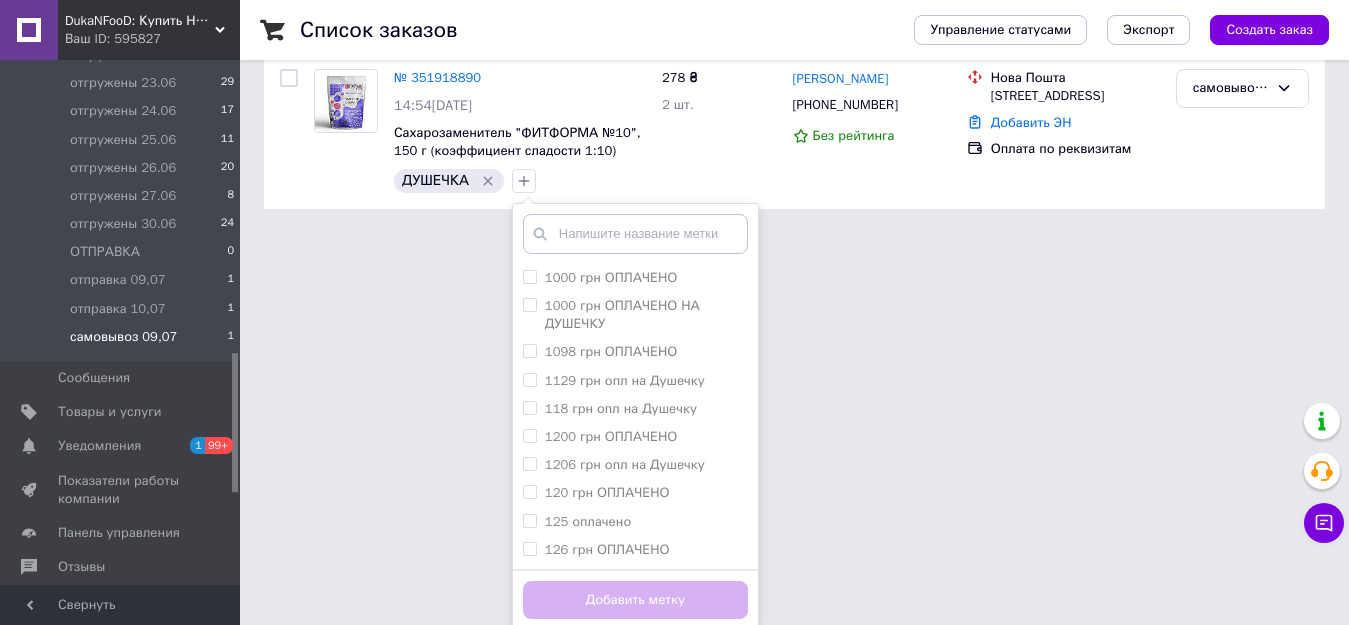 scroll, scrollTop: 239, scrollLeft: 0, axis: vertical 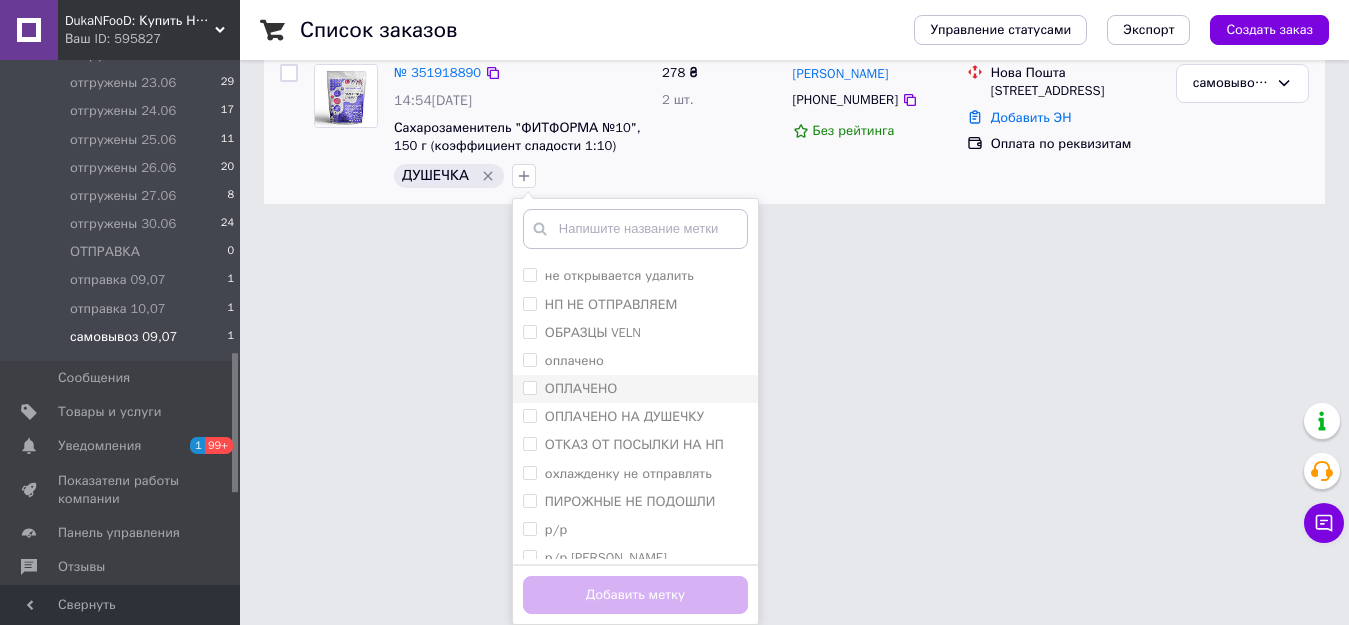 click on "ОПЛАЧЕНО" at bounding box center (529, 387) 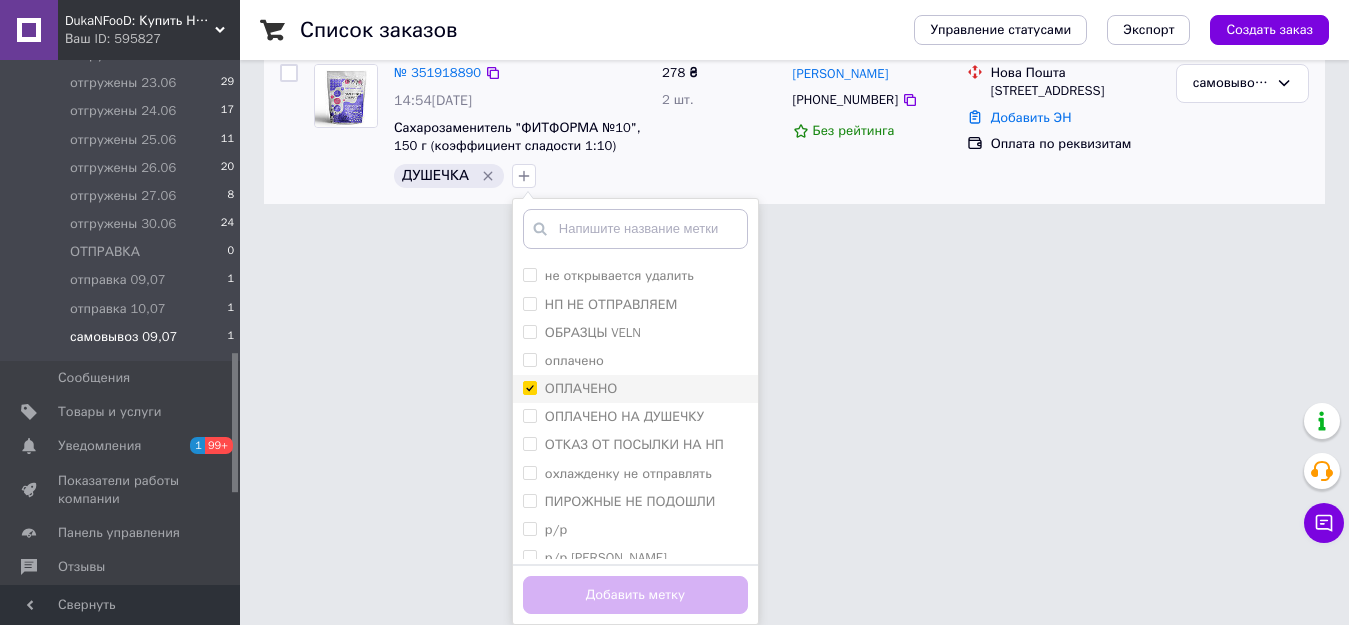 checkbox on "true" 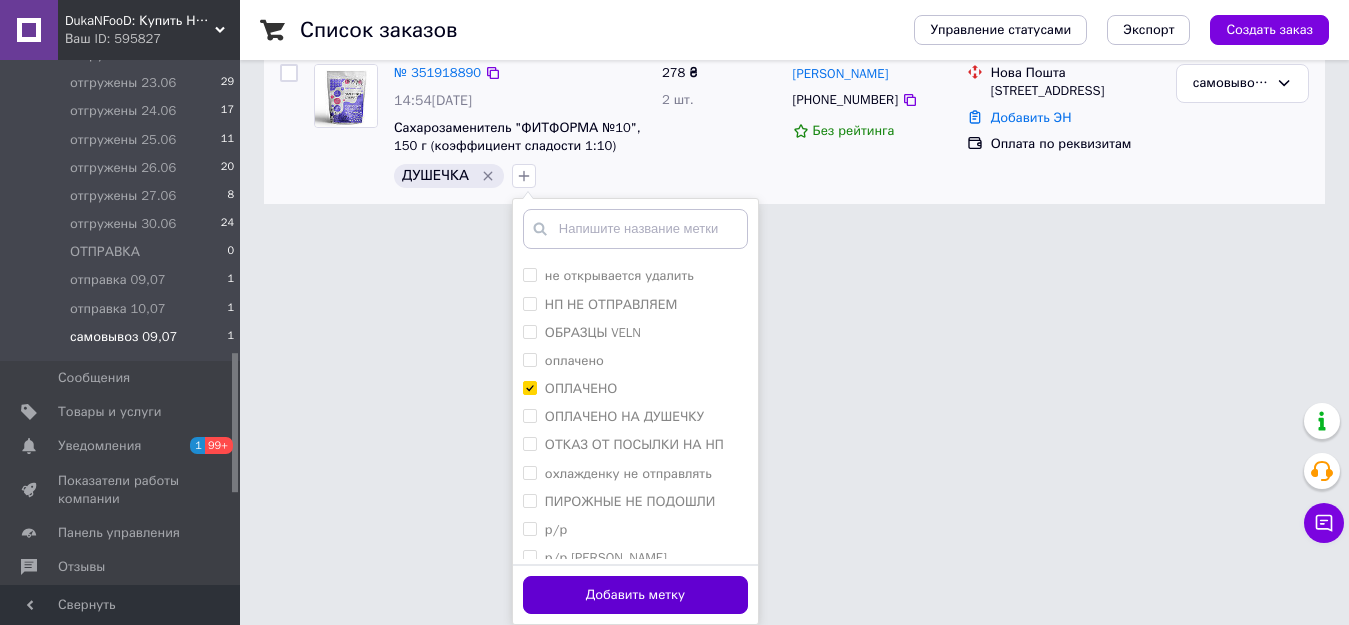 click on "Добавить метку" at bounding box center [635, 595] 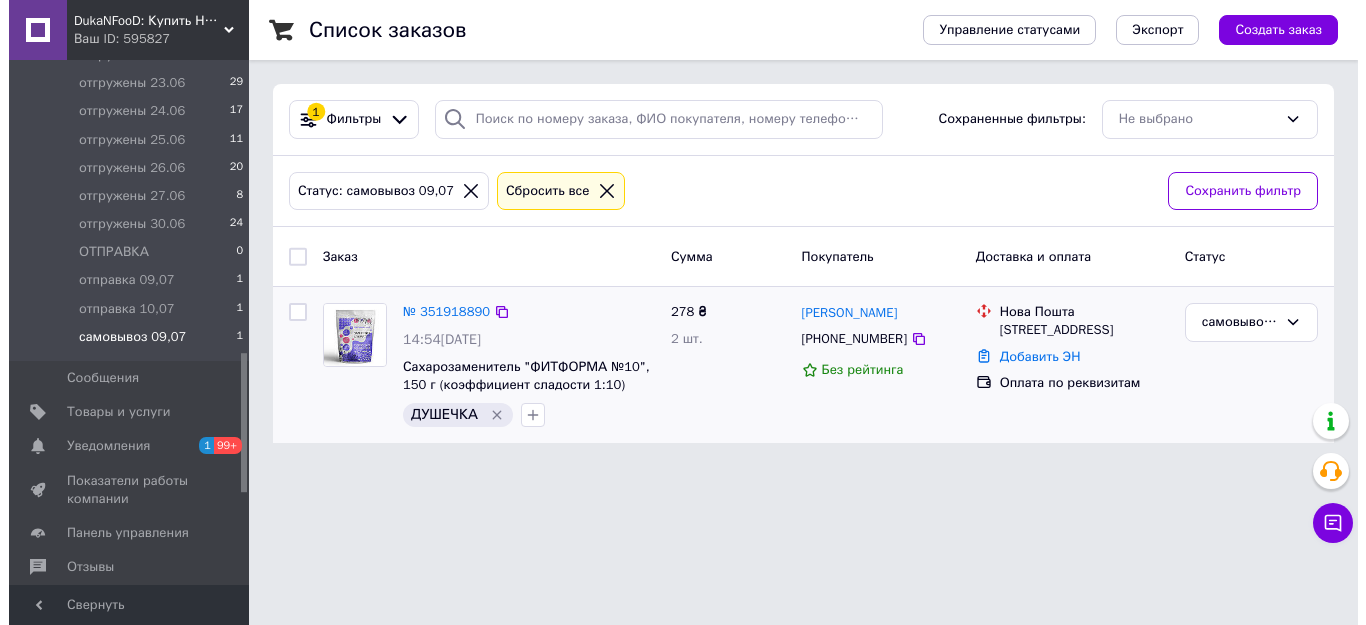 scroll, scrollTop: 0, scrollLeft: 0, axis: both 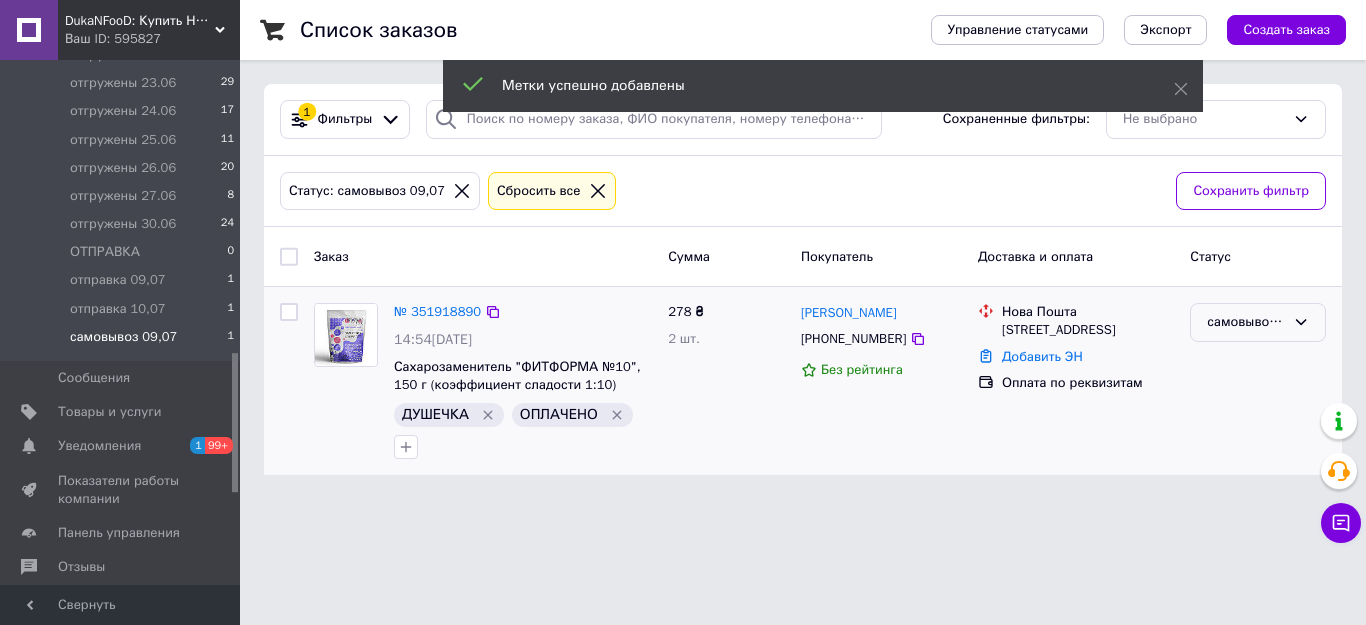 click on "самовывоз 09,07" at bounding box center [1246, 322] 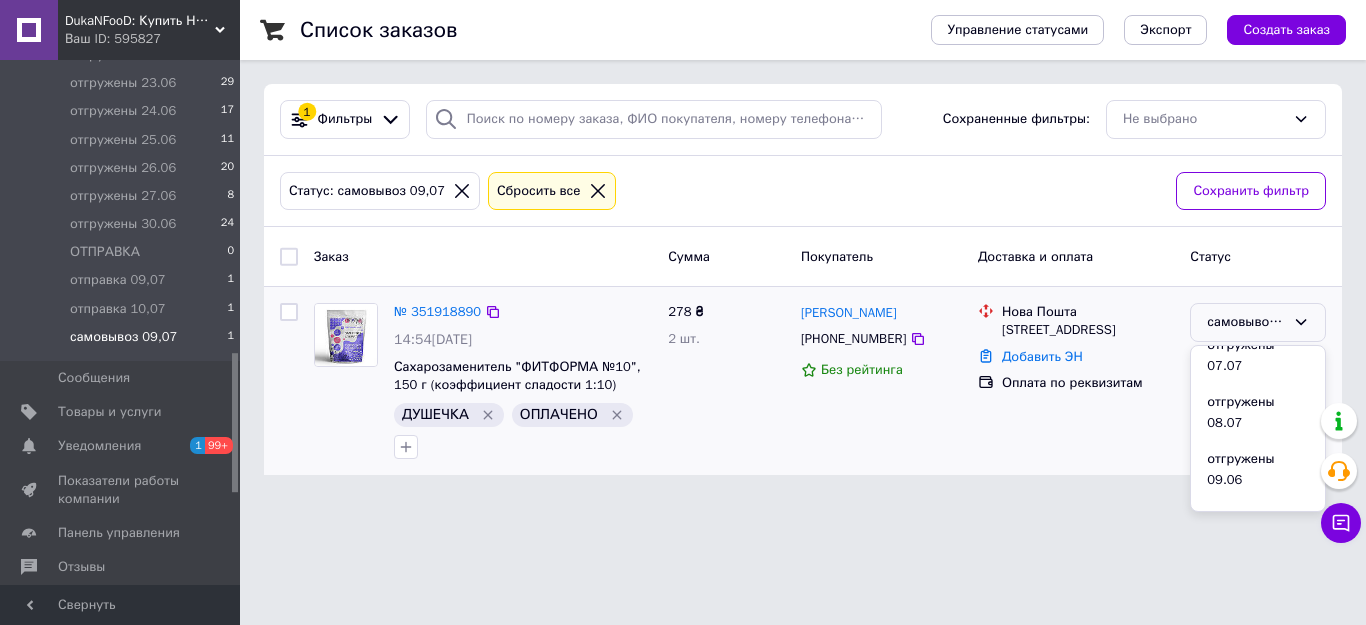 scroll, scrollTop: 1100, scrollLeft: 0, axis: vertical 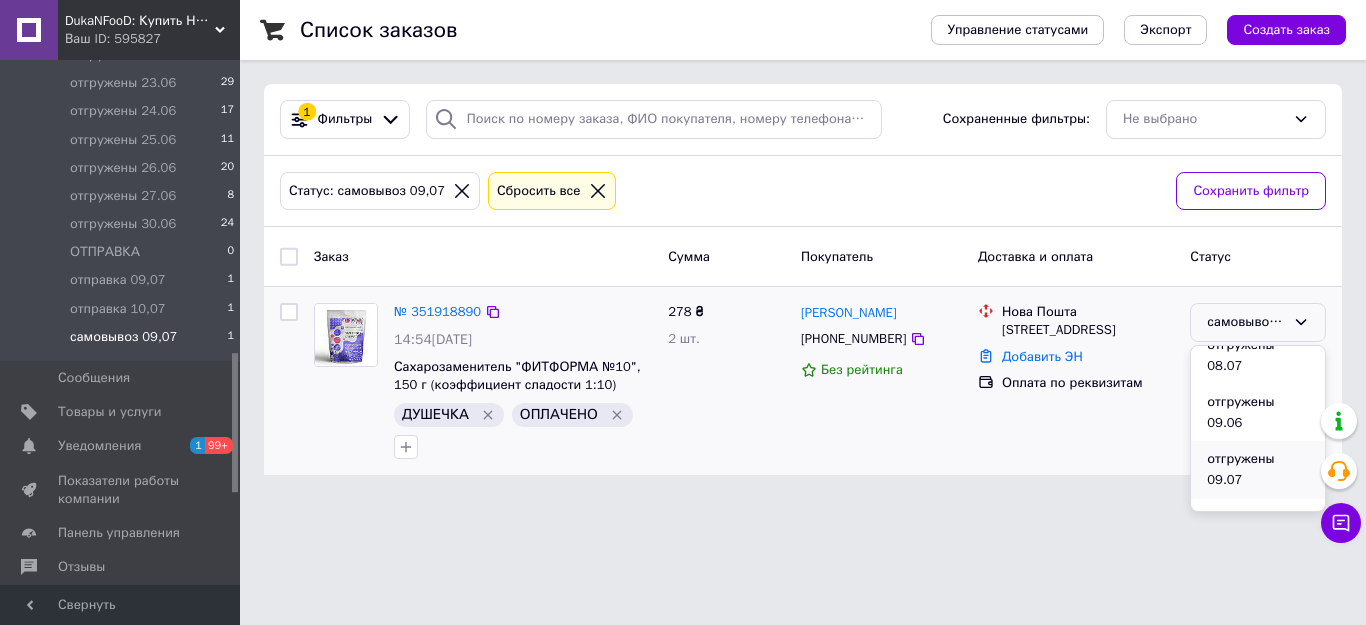 click on "отгружены 09.07" at bounding box center [1258, 469] 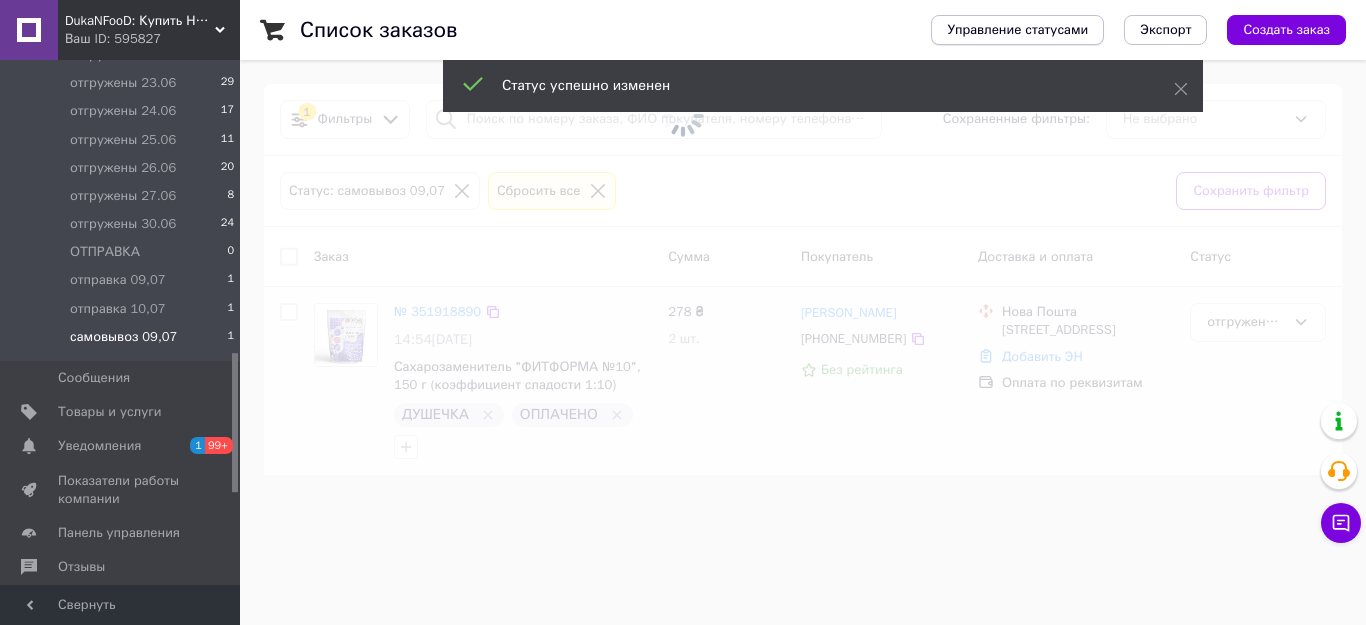 click on "Управление статусами" at bounding box center [1017, 30] 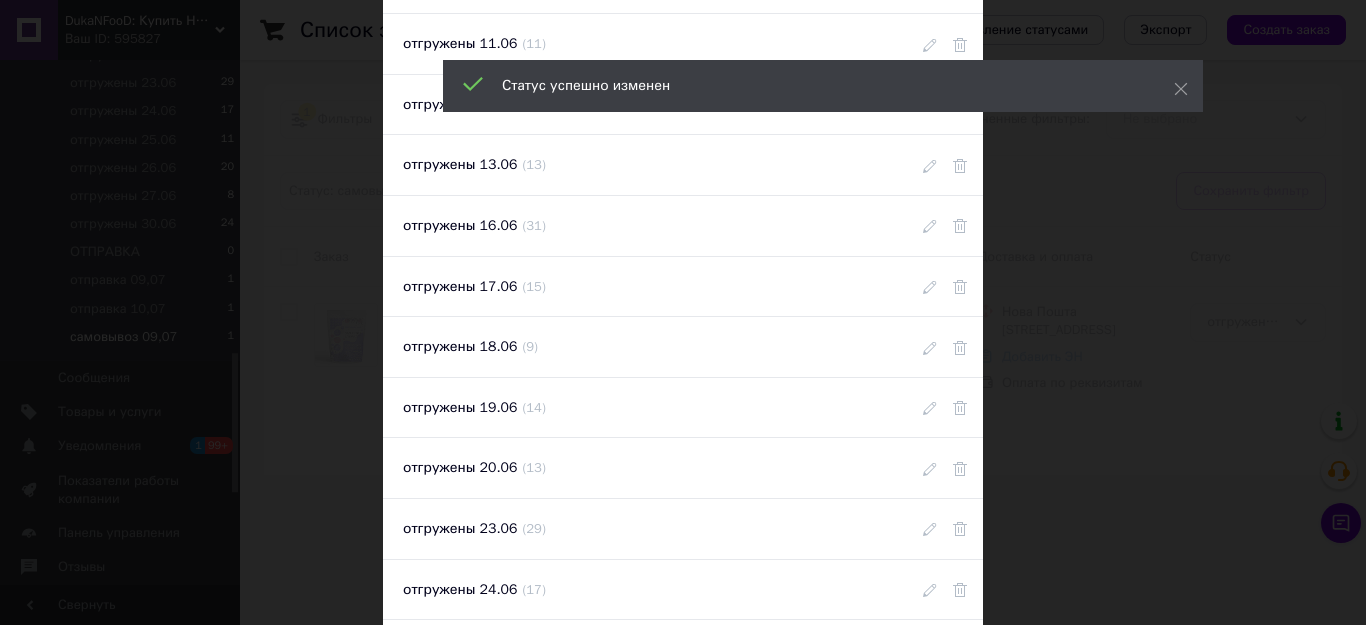 scroll, scrollTop: 1889, scrollLeft: 0, axis: vertical 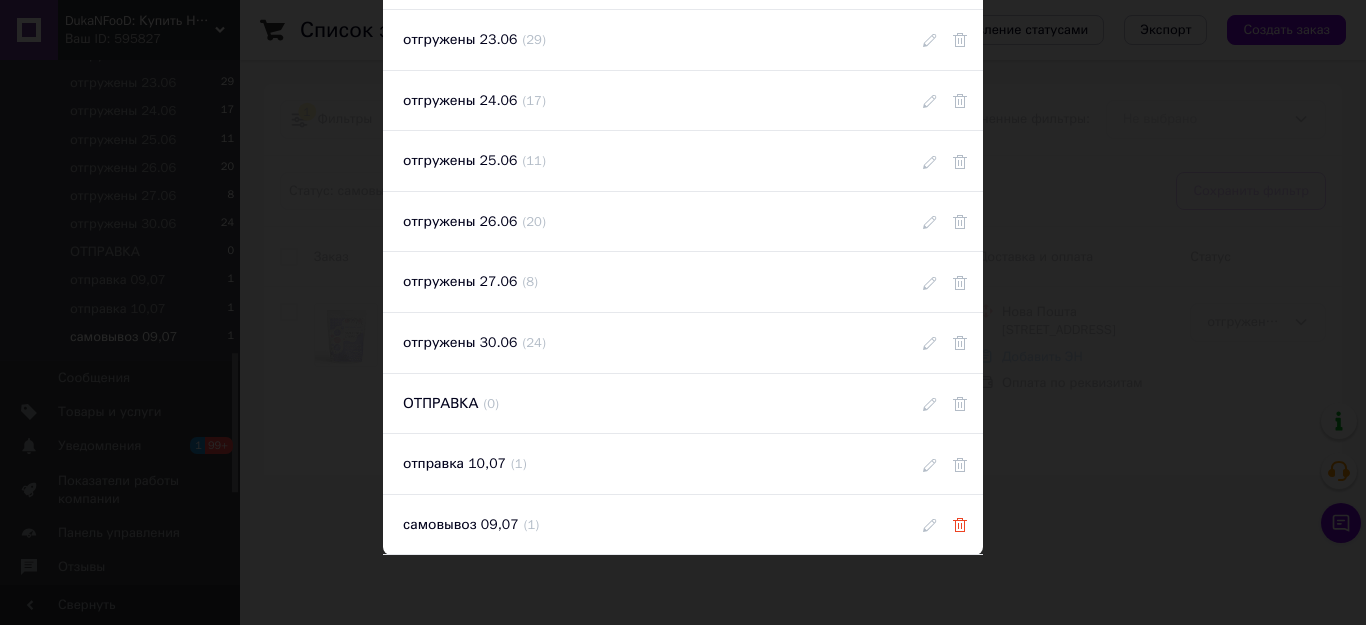 click 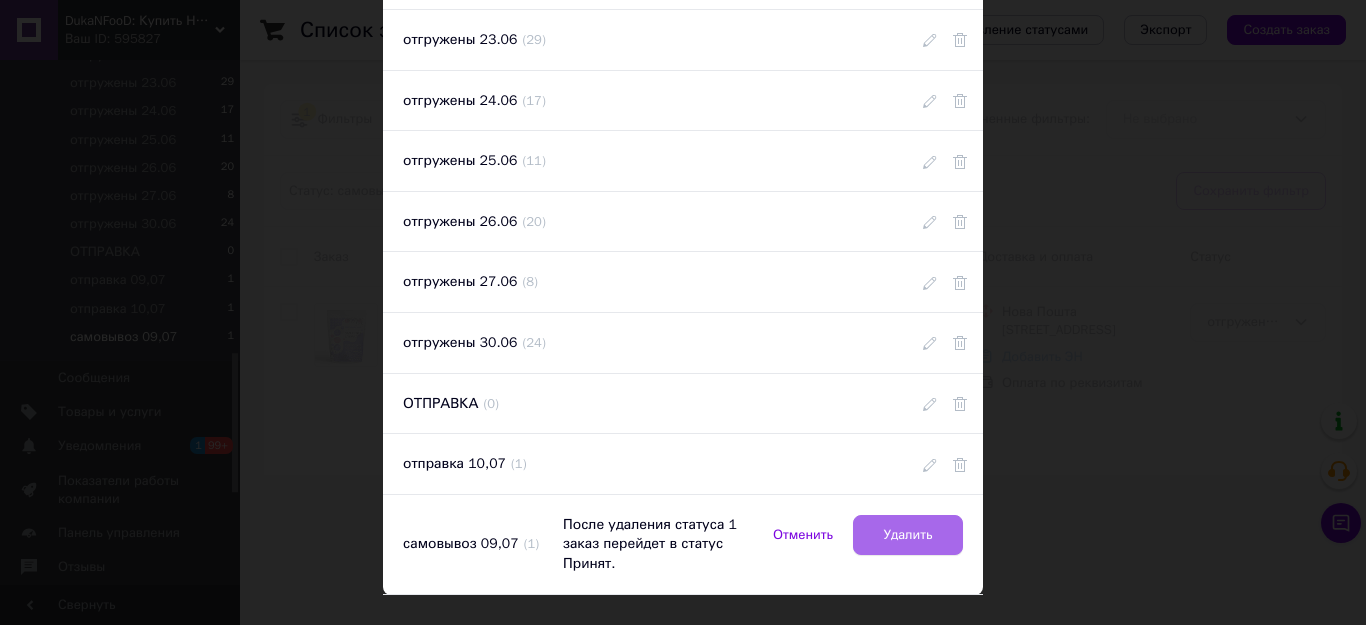 click on "Удалить" at bounding box center [907, 535] 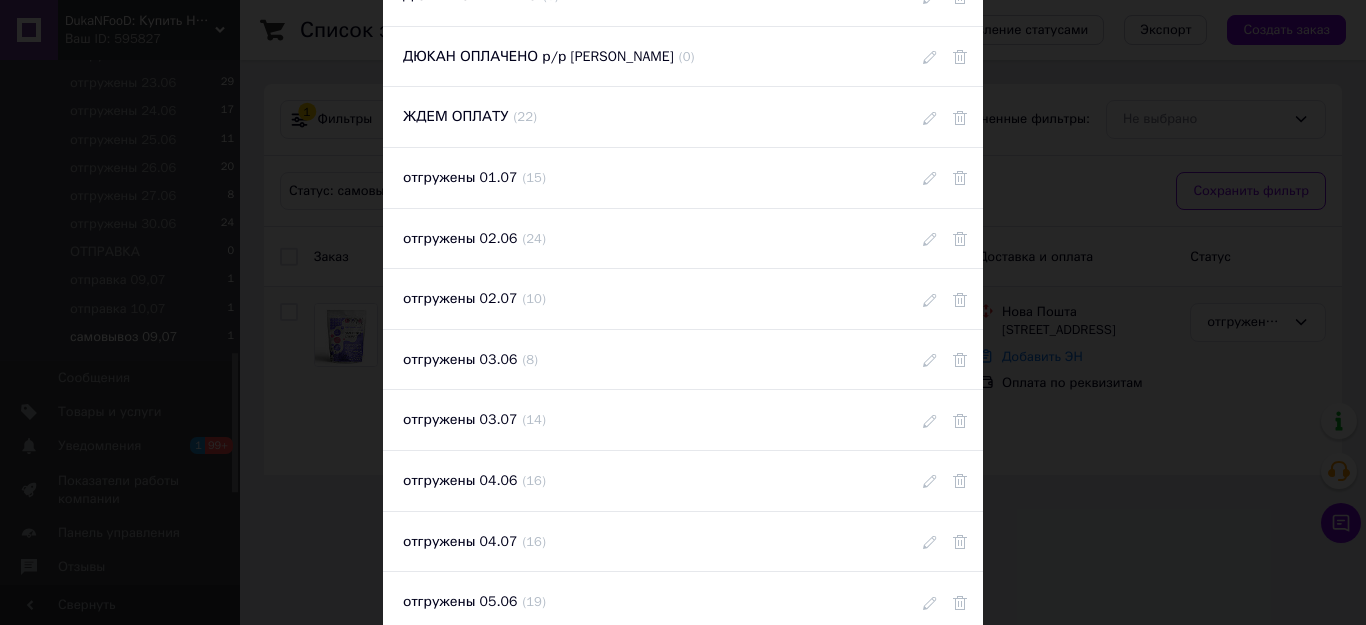 scroll, scrollTop: 0, scrollLeft: 0, axis: both 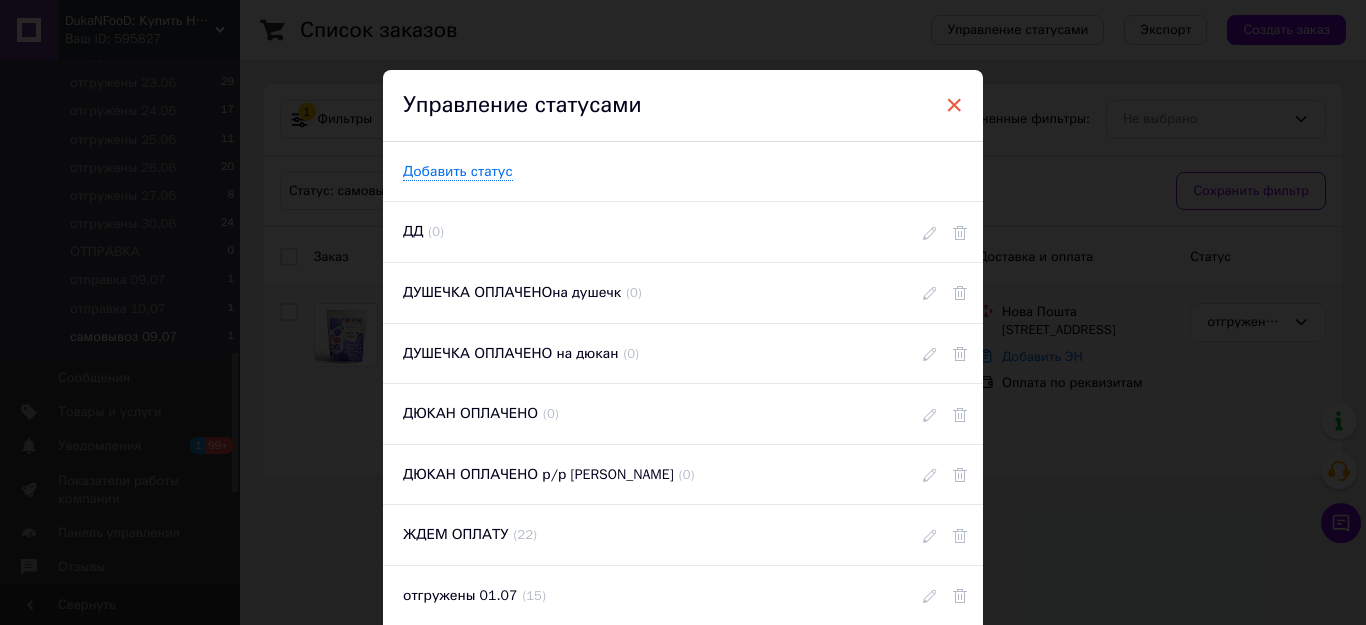 click on "×" at bounding box center (954, 105) 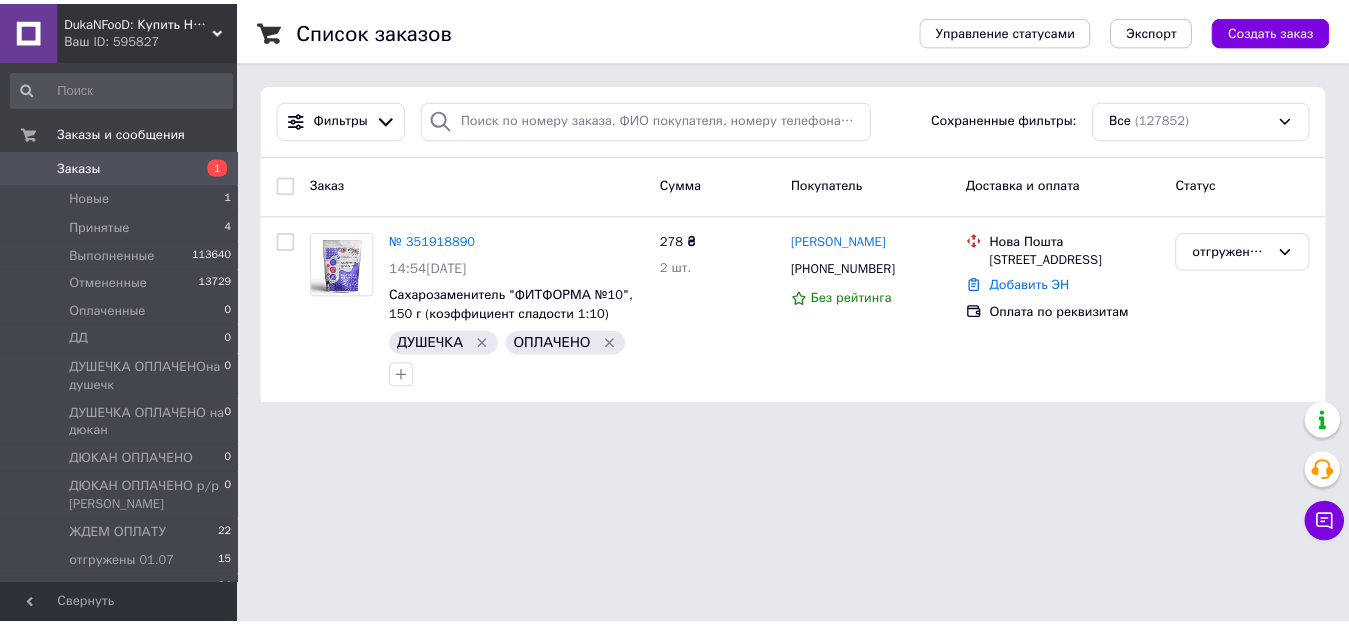 scroll, scrollTop: 0, scrollLeft: 0, axis: both 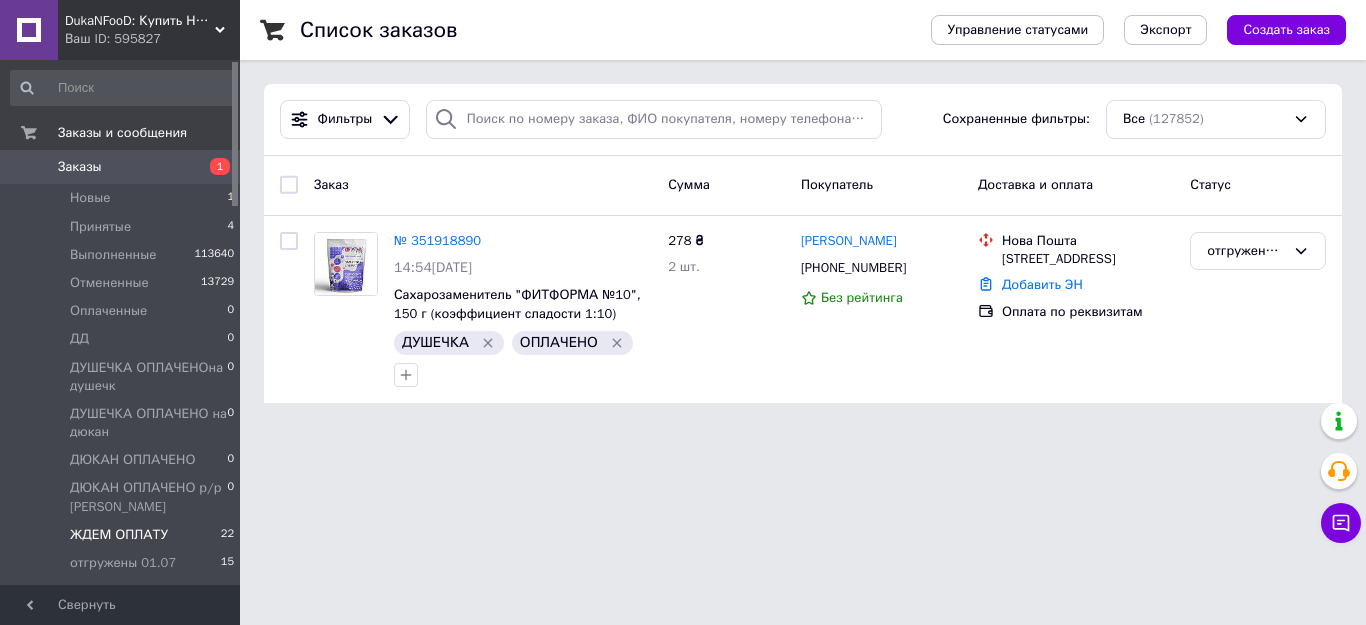click on "ЖДЕМ ОПЛАТУ" at bounding box center (119, 535) 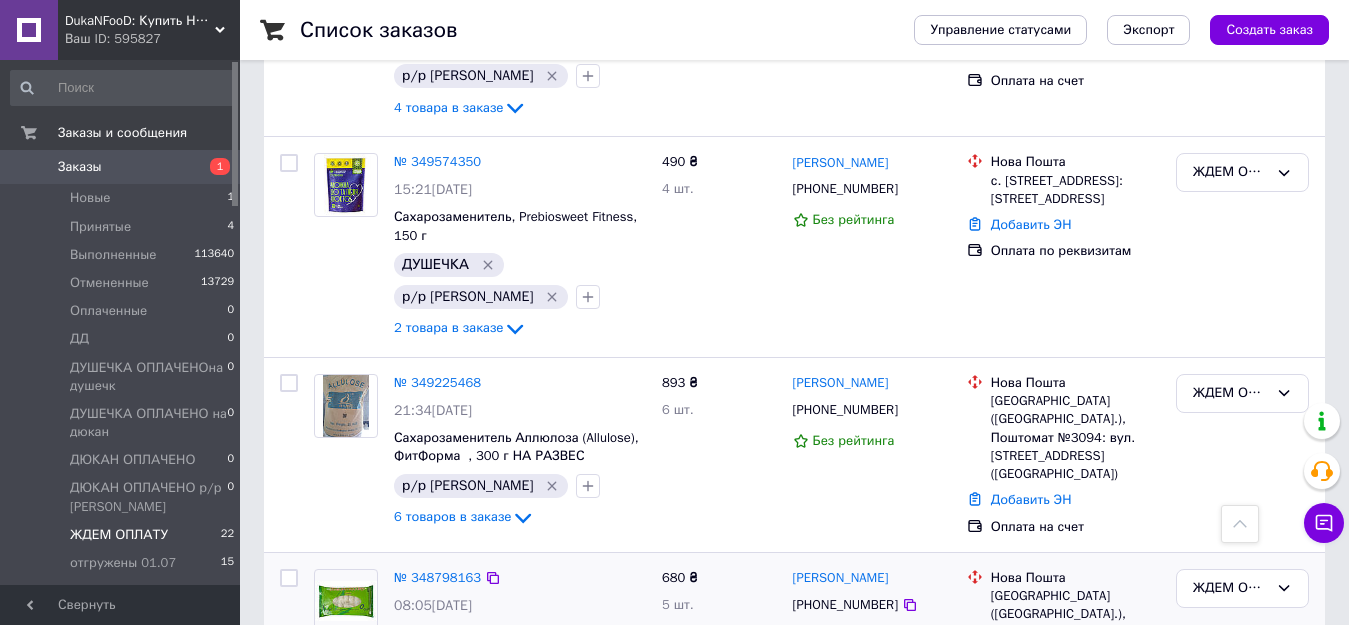 scroll, scrollTop: 3860, scrollLeft: 0, axis: vertical 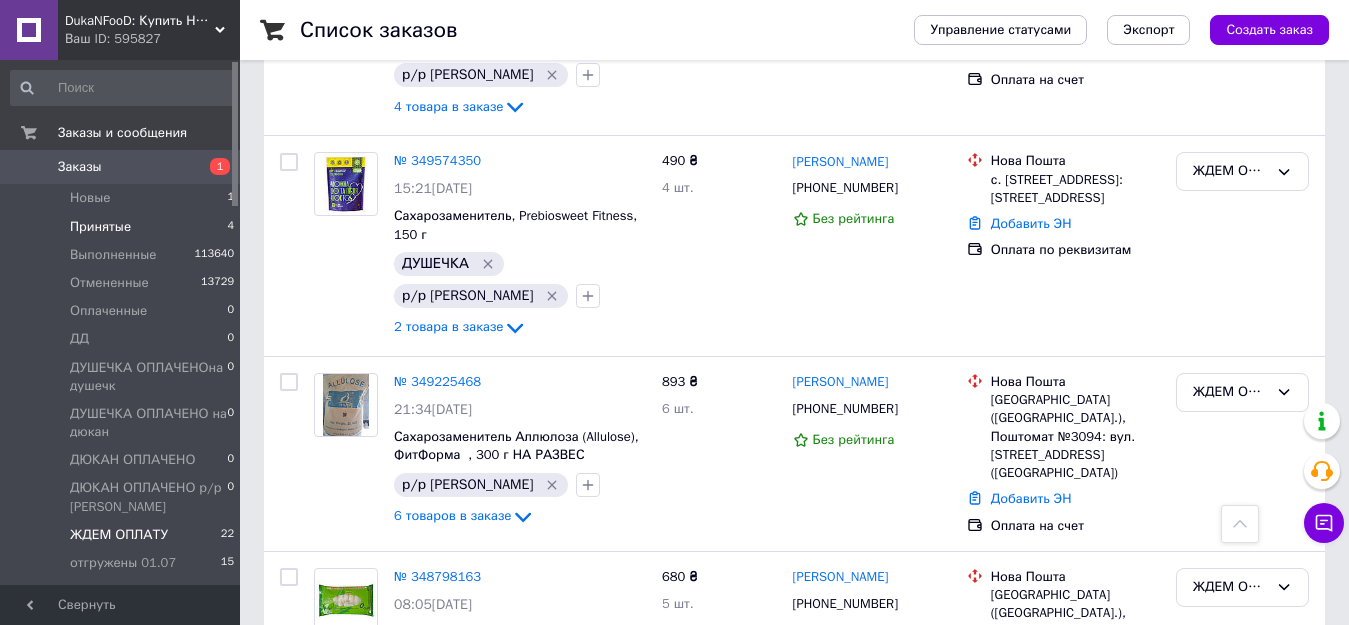 click on "Принятые 4" at bounding box center (123, 227) 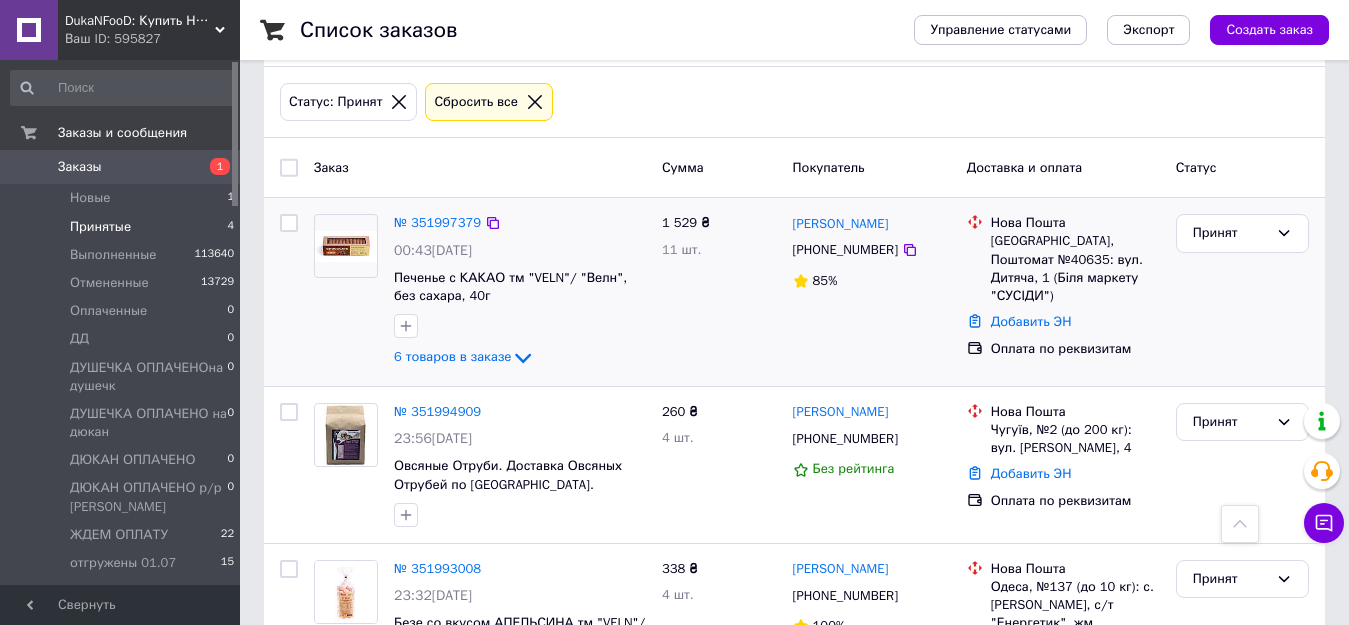 scroll, scrollTop: 78, scrollLeft: 0, axis: vertical 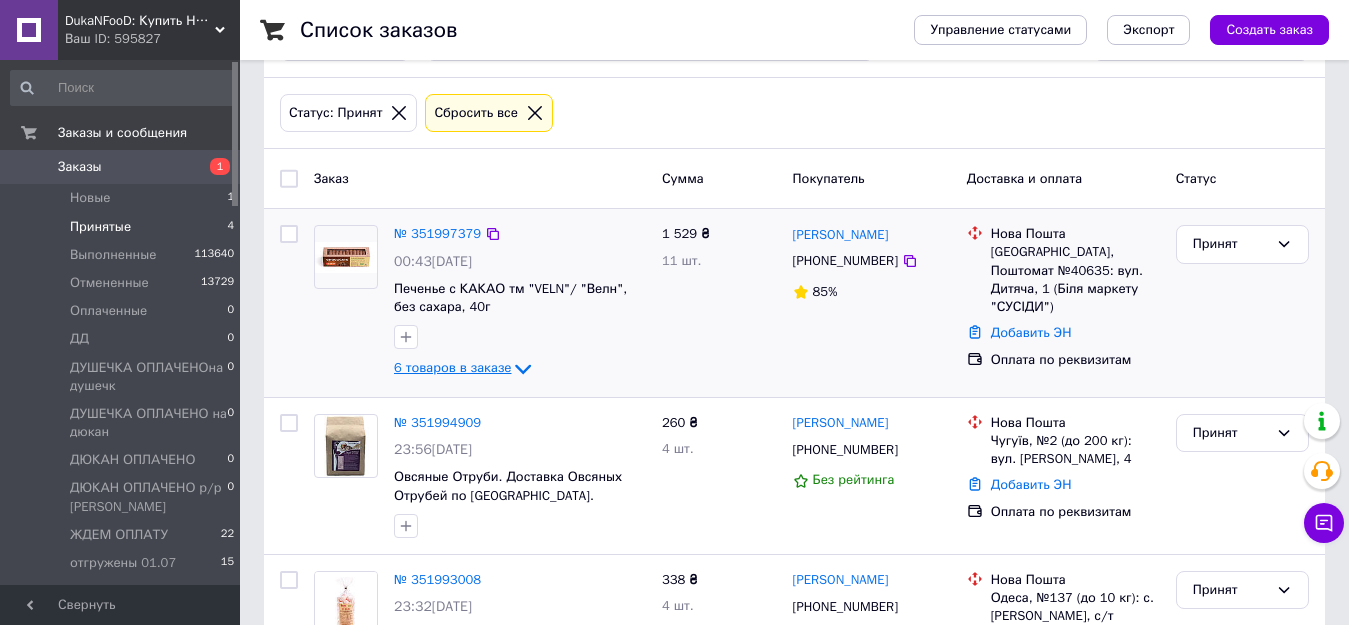 click on "6 товаров в заказе" at bounding box center (452, 368) 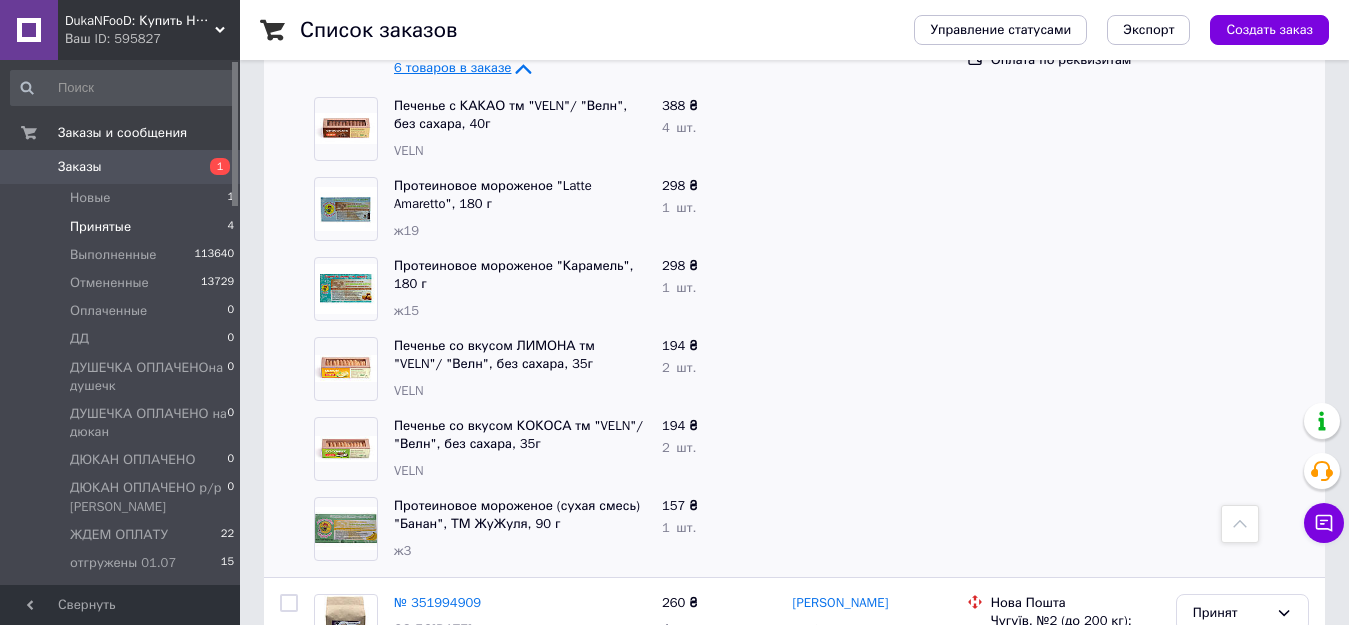scroll, scrollTop: 278, scrollLeft: 0, axis: vertical 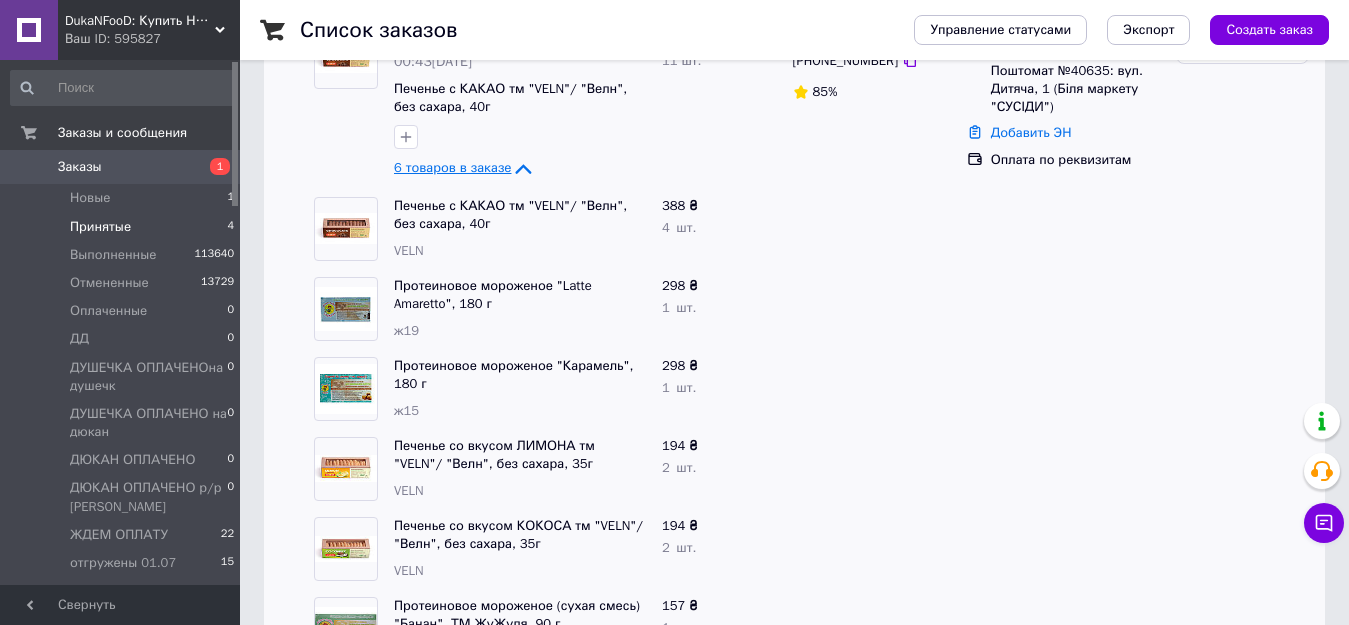 click on "6 товаров в заказе" at bounding box center [452, 168] 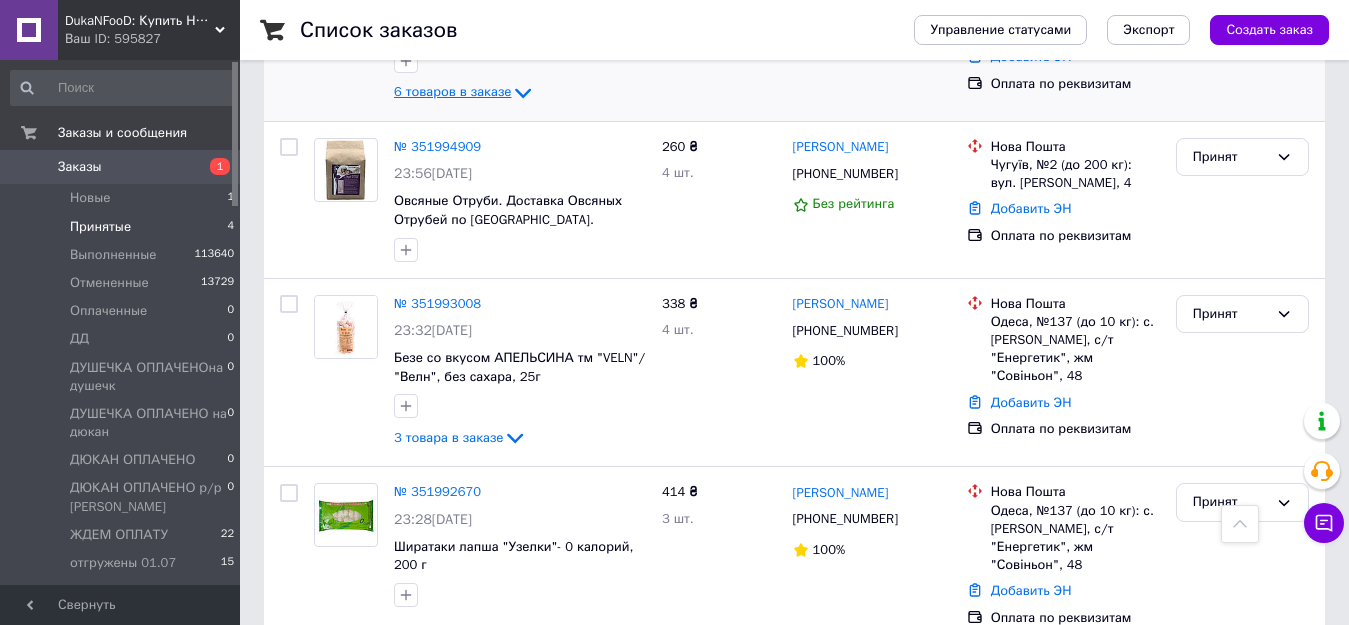 scroll, scrollTop: 378, scrollLeft: 0, axis: vertical 